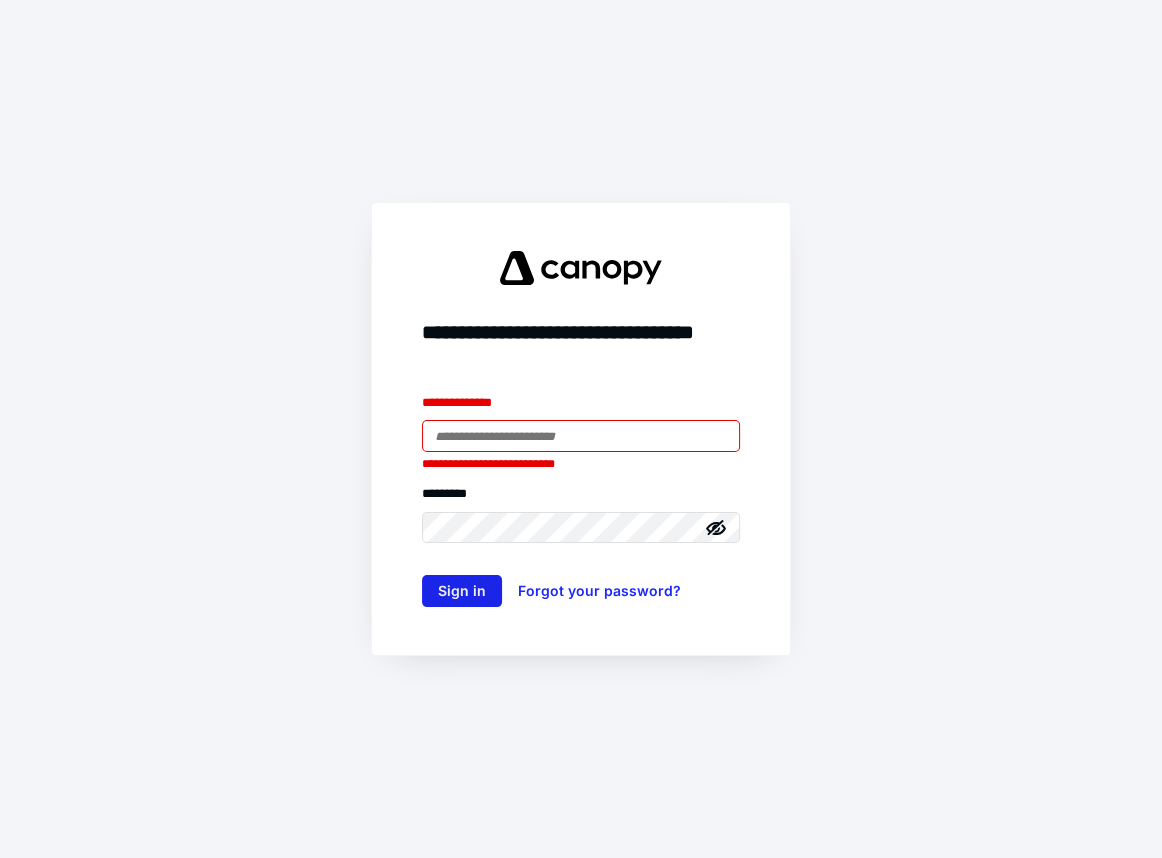 scroll, scrollTop: 0, scrollLeft: 0, axis: both 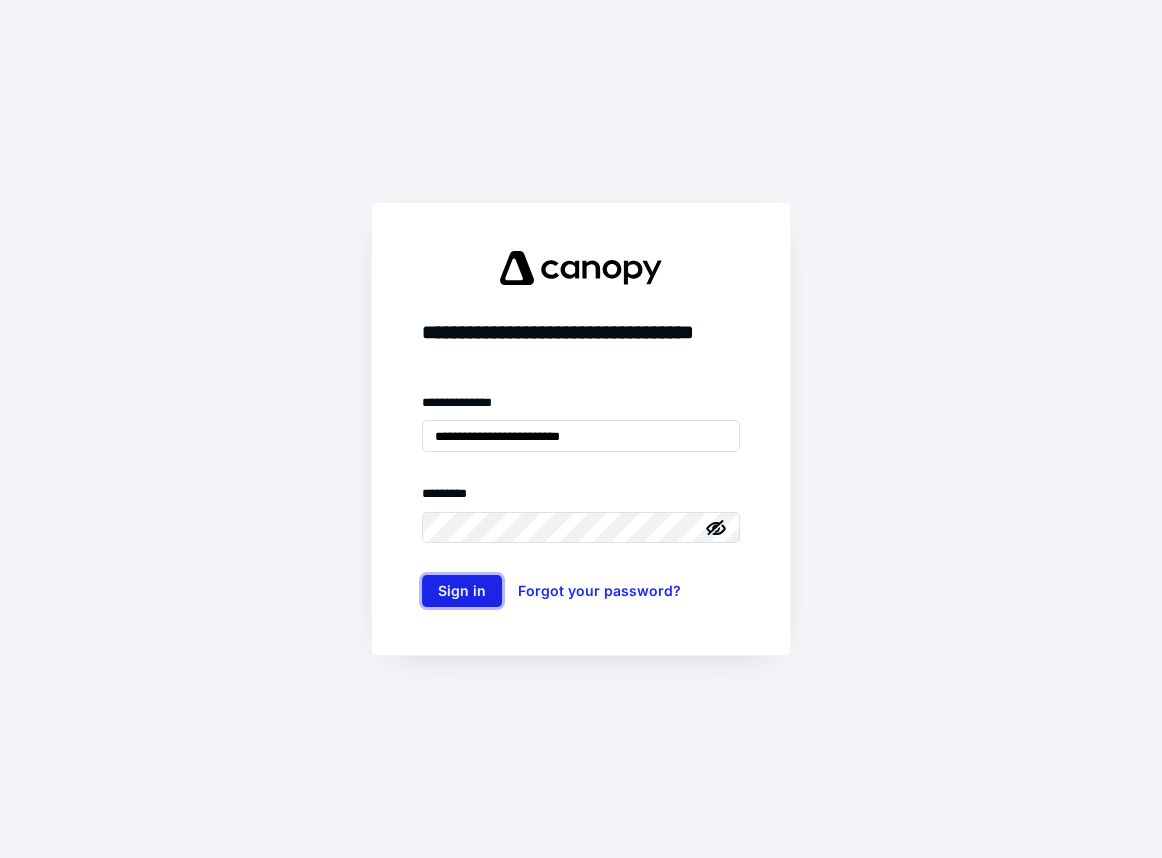 click on "Sign in" at bounding box center [462, 591] 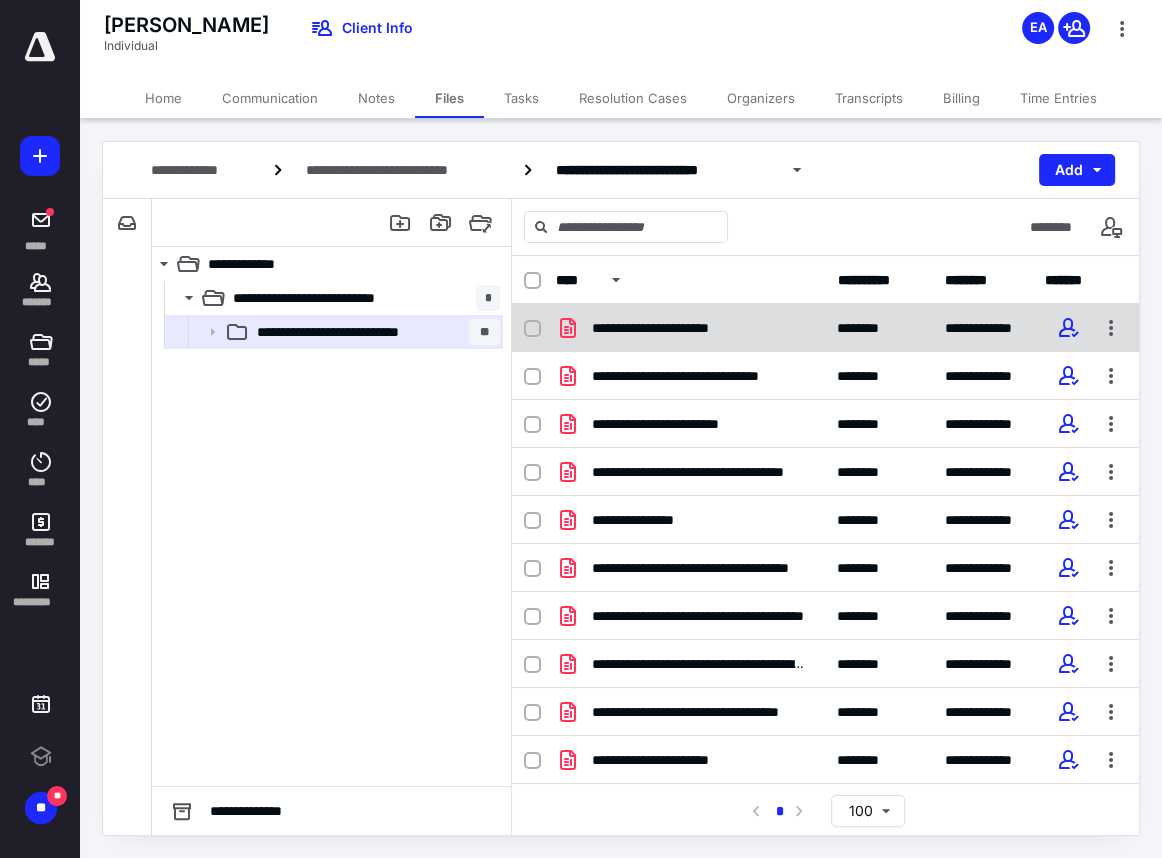 scroll, scrollTop: 0, scrollLeft: 0, axis: both 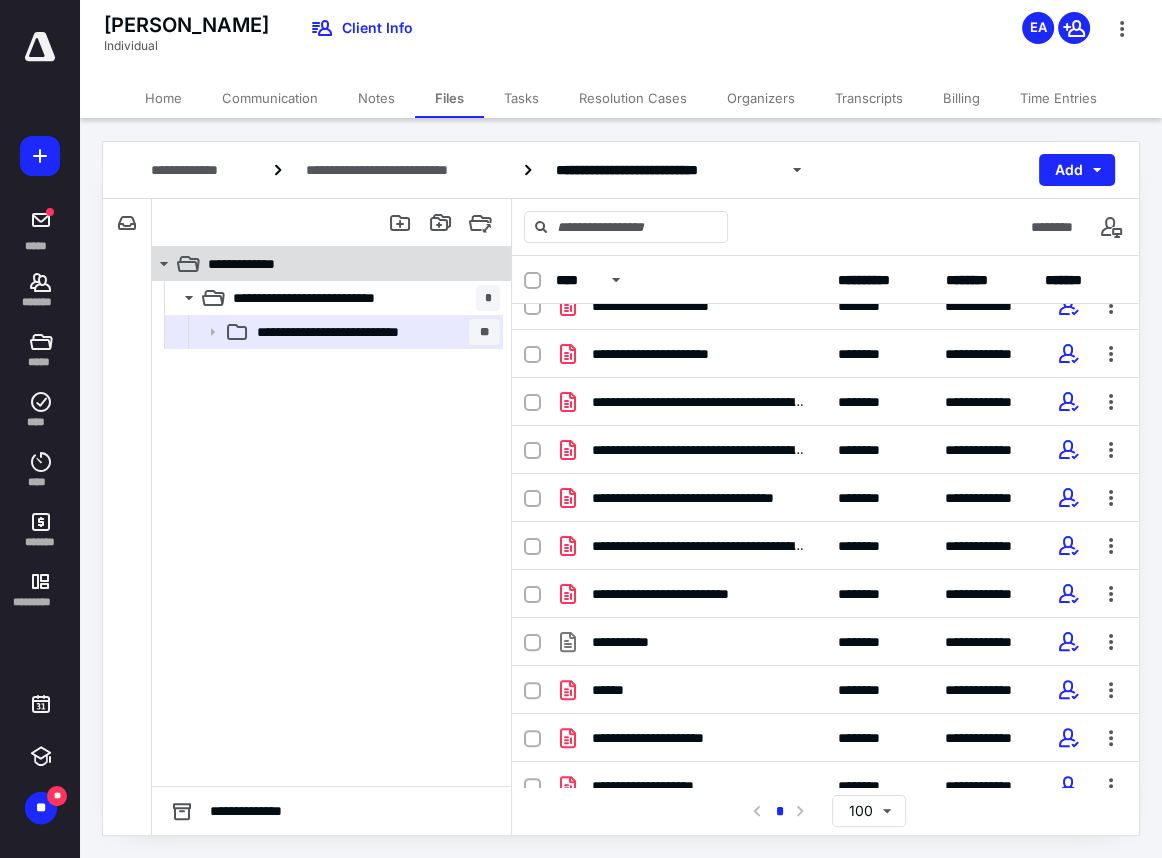 click on "**********" at bounding box center [257, 264] 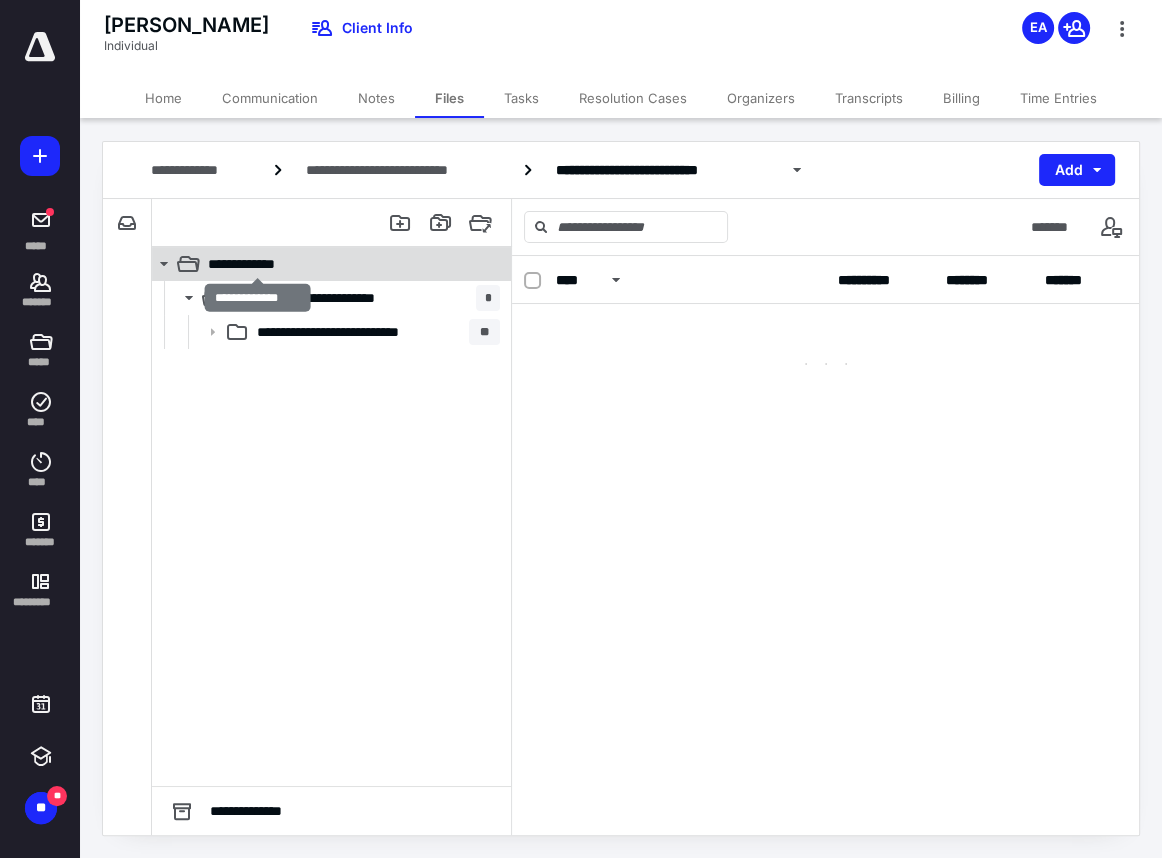 scroll, scrollTop: 0, scrollLeft: 0, axis: both 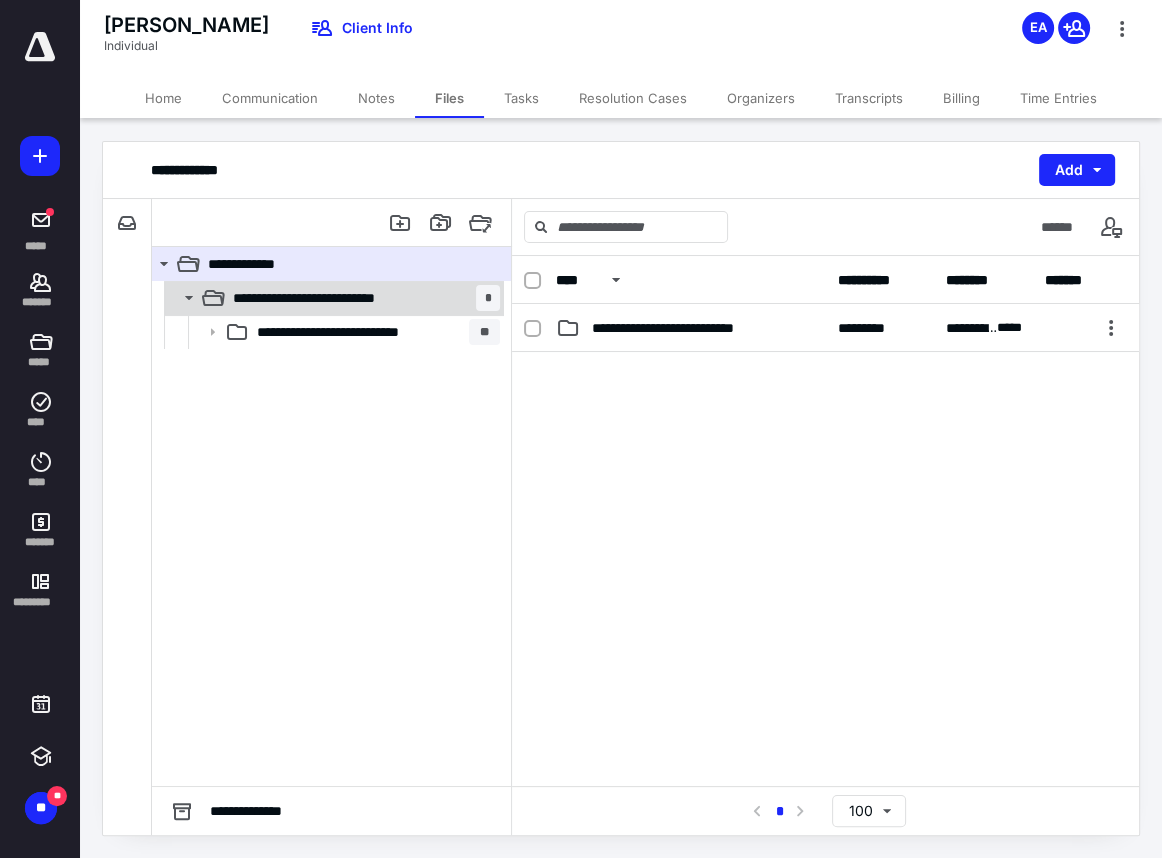 click on "**********" at bounding box center [330, 298] 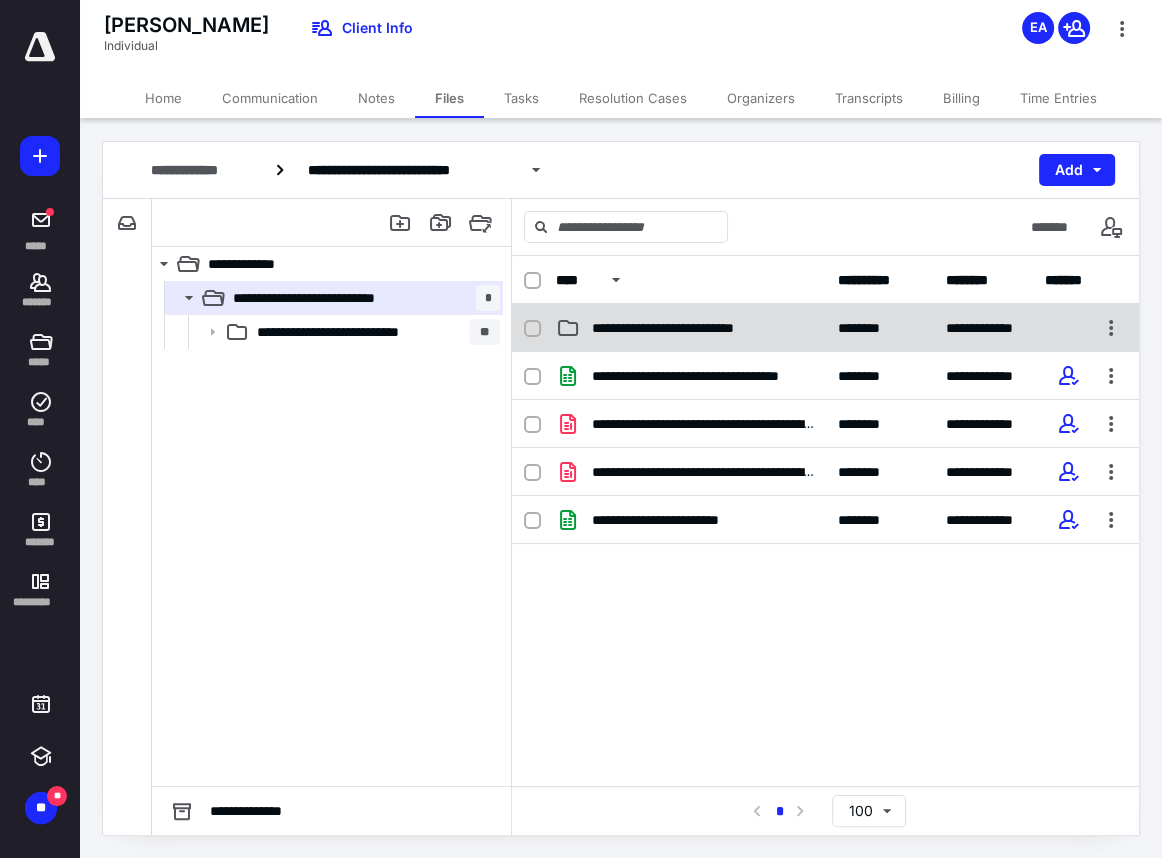 click on "**********" at bounding box center [825, 328] 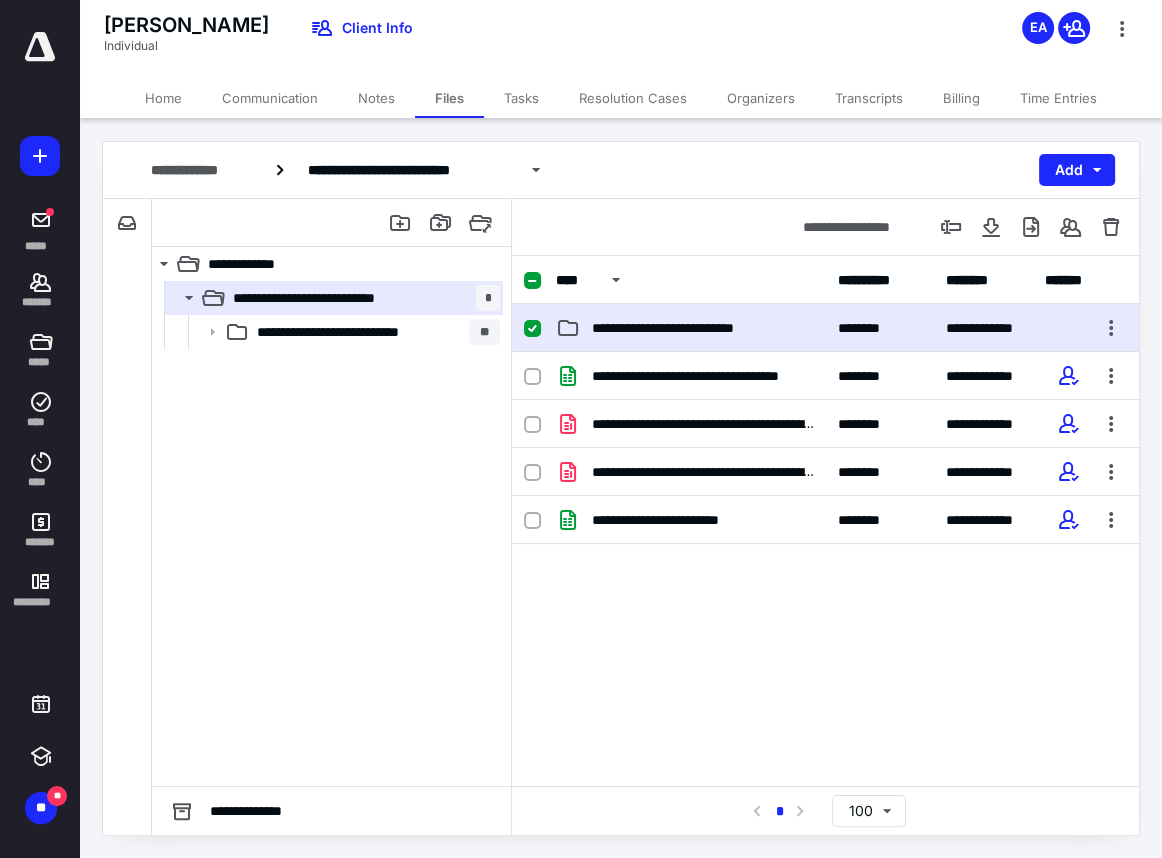 click on "**********" at bounding box center (825, 328) 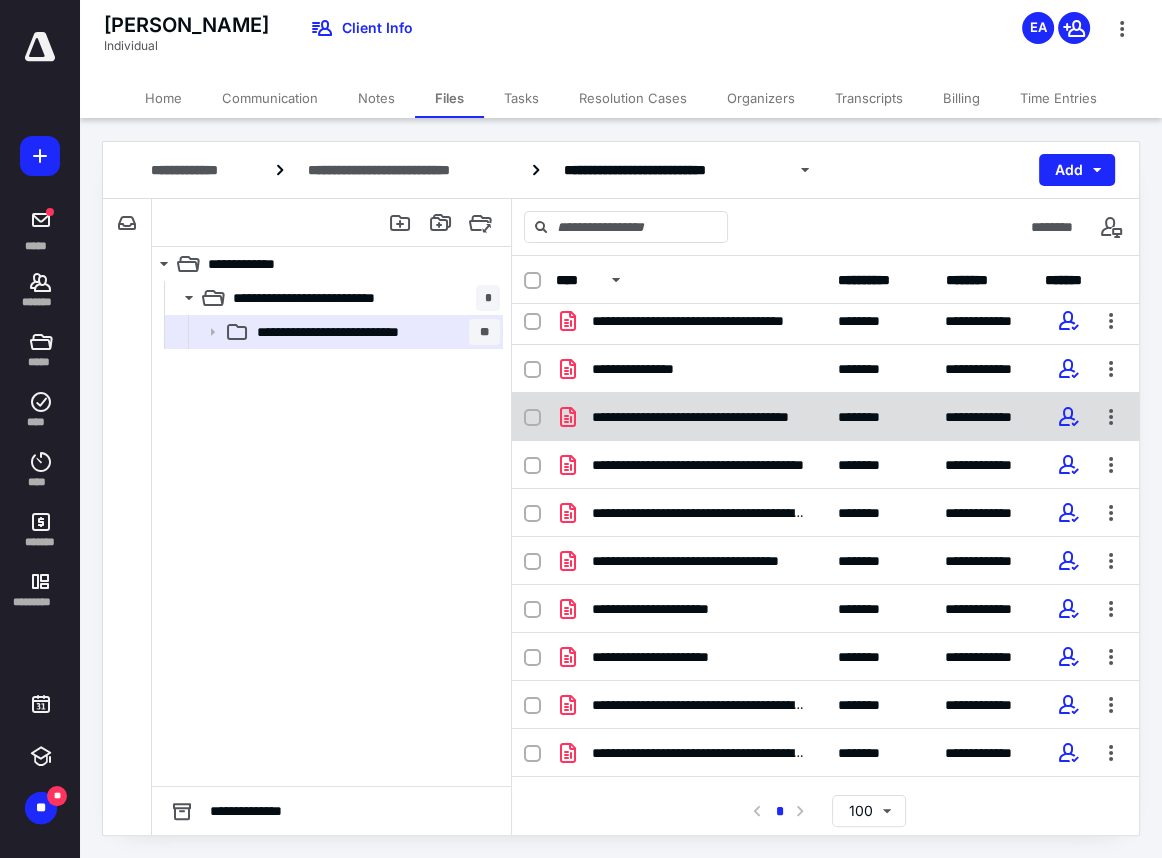 scroll, scrollTop: 0, scrollLeft: 0, axis: both 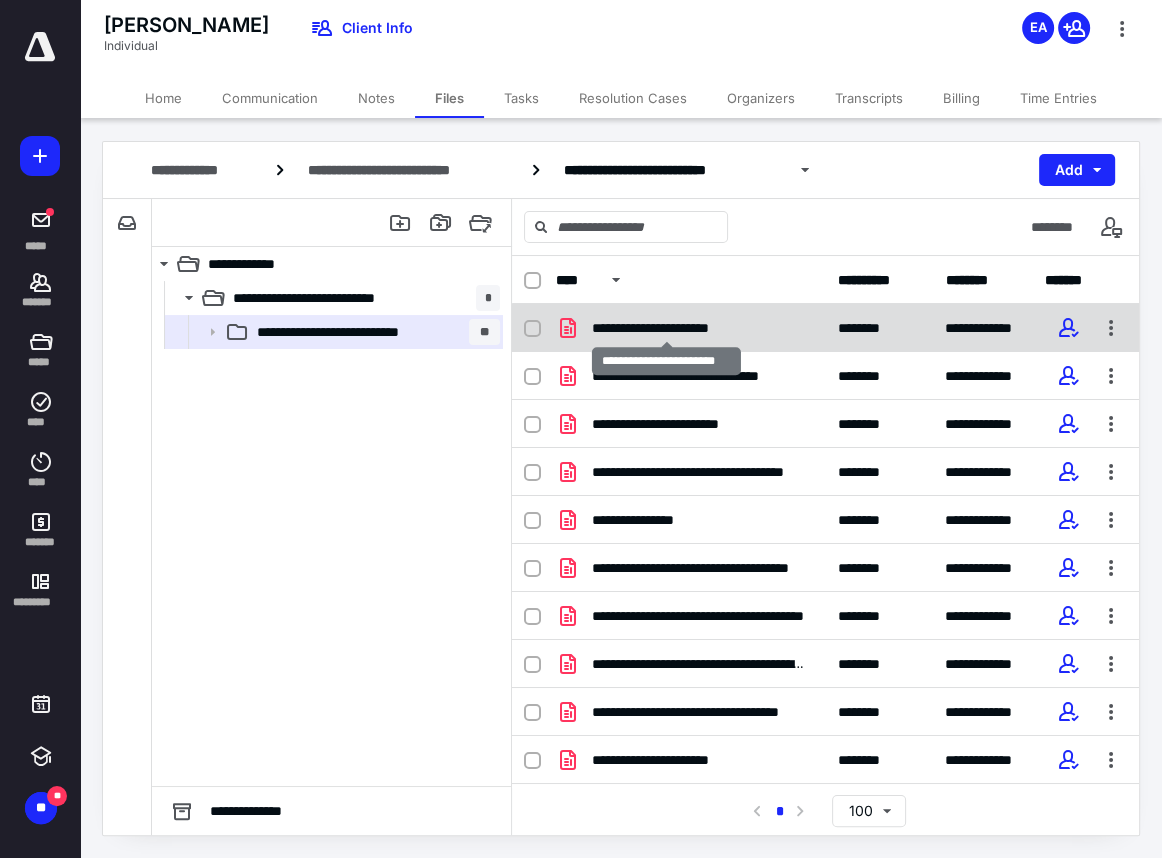 click on "**********" at bounding box center (666, 328) 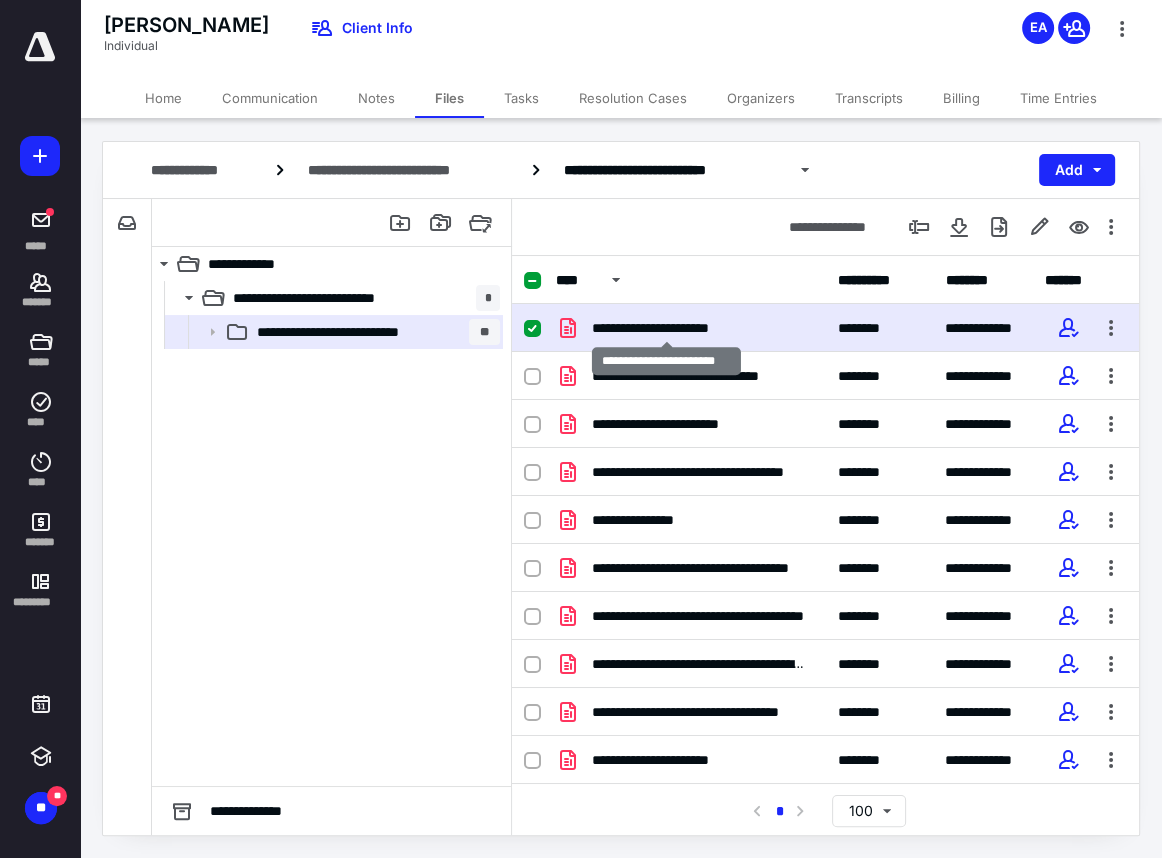 click on "**********" at bounding box center [666, 328] 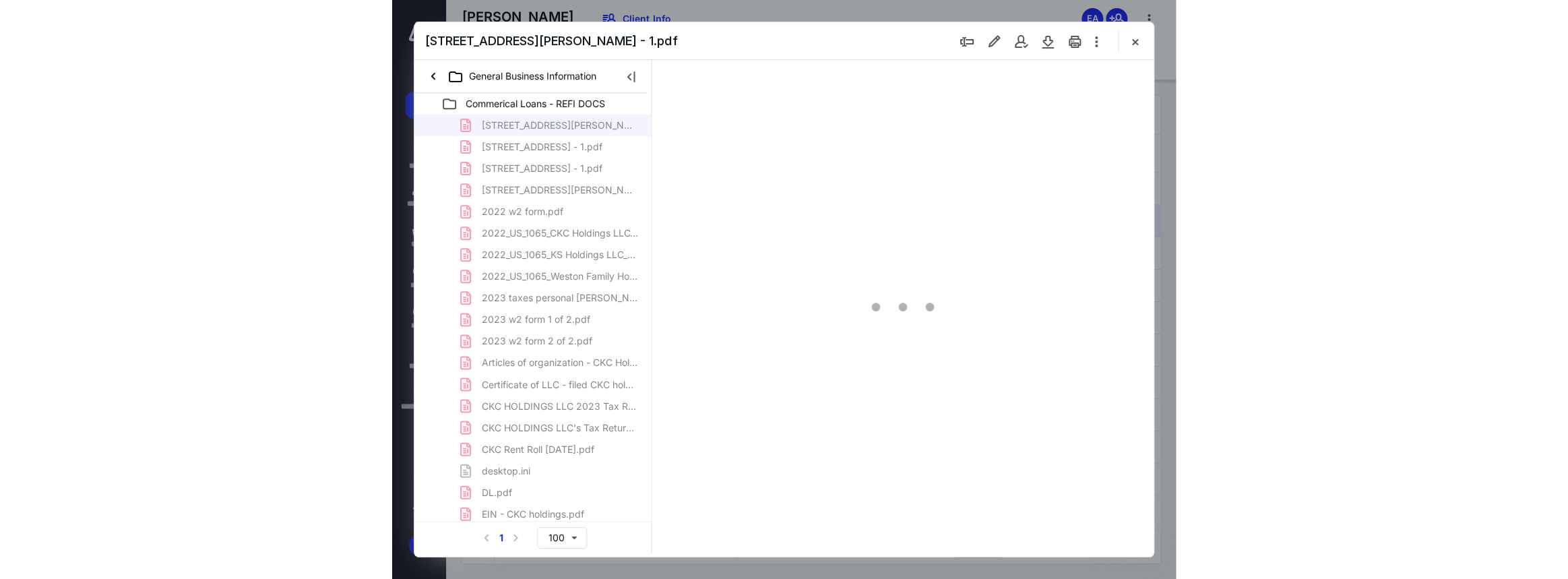 scroll, scrollTop: 0, scrollLeft: 0, axis: both 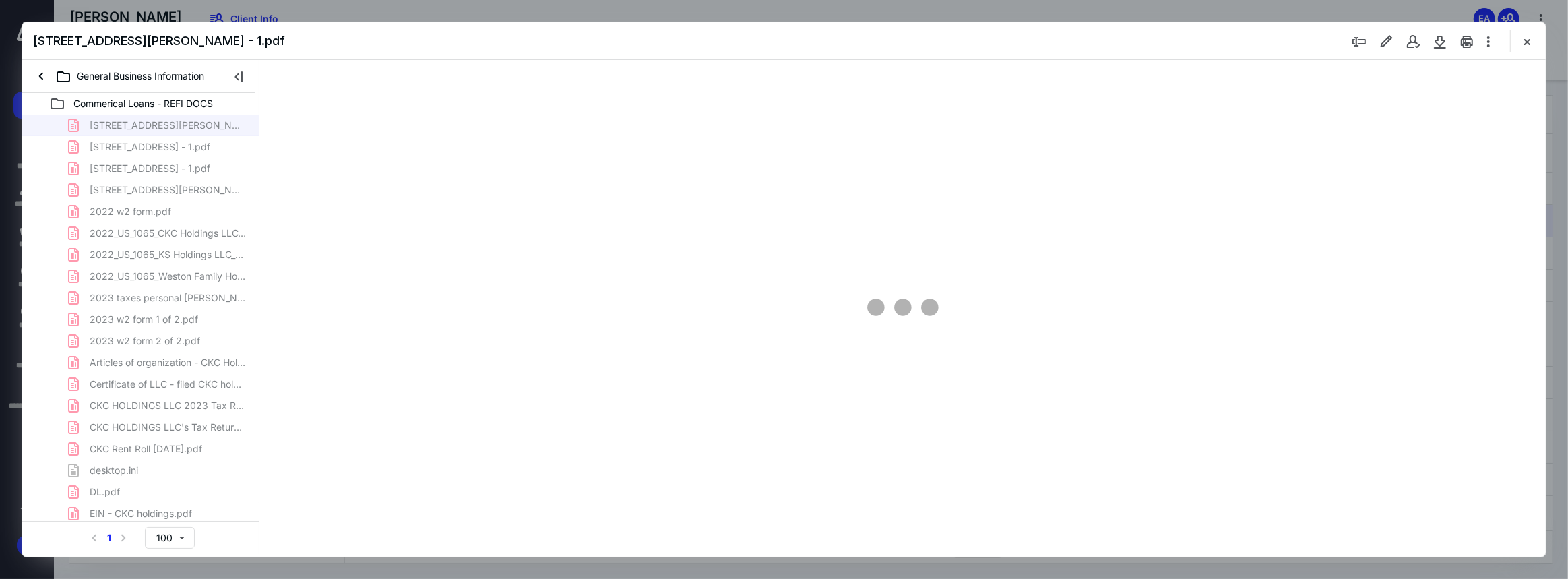 type on "83" 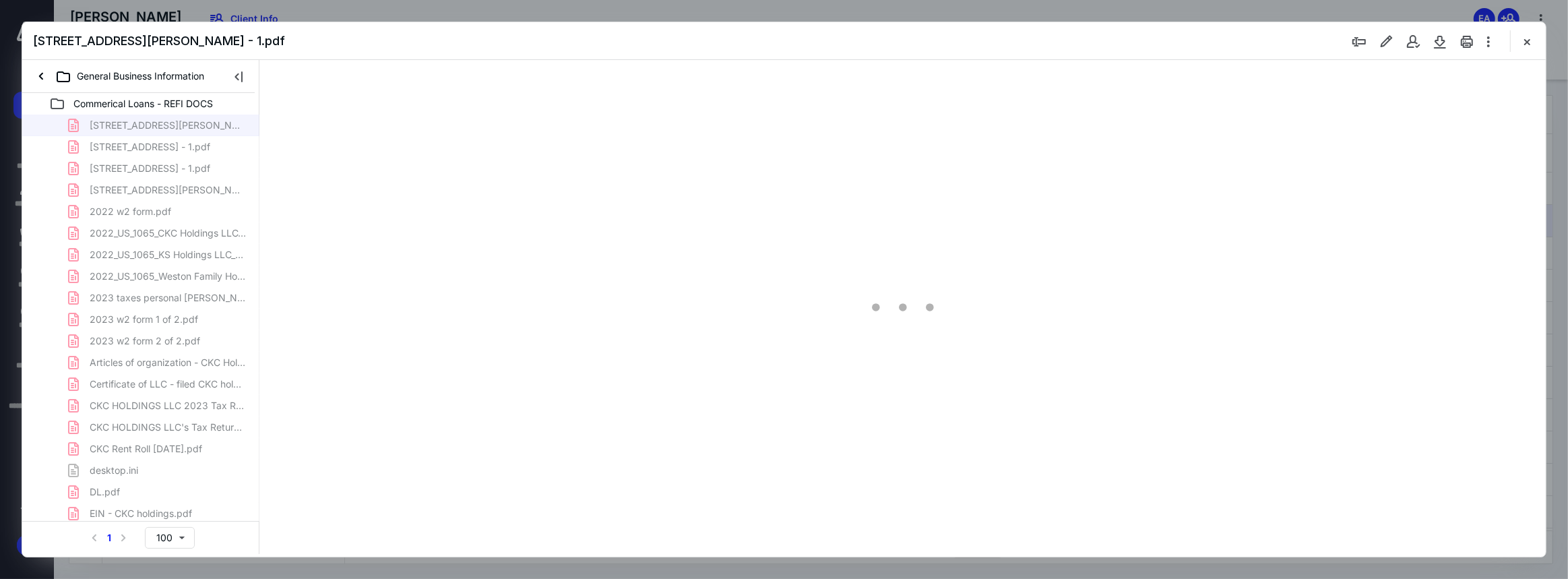 scroll, scrollTop: 53, scrollLeft: 0, axis: vertical 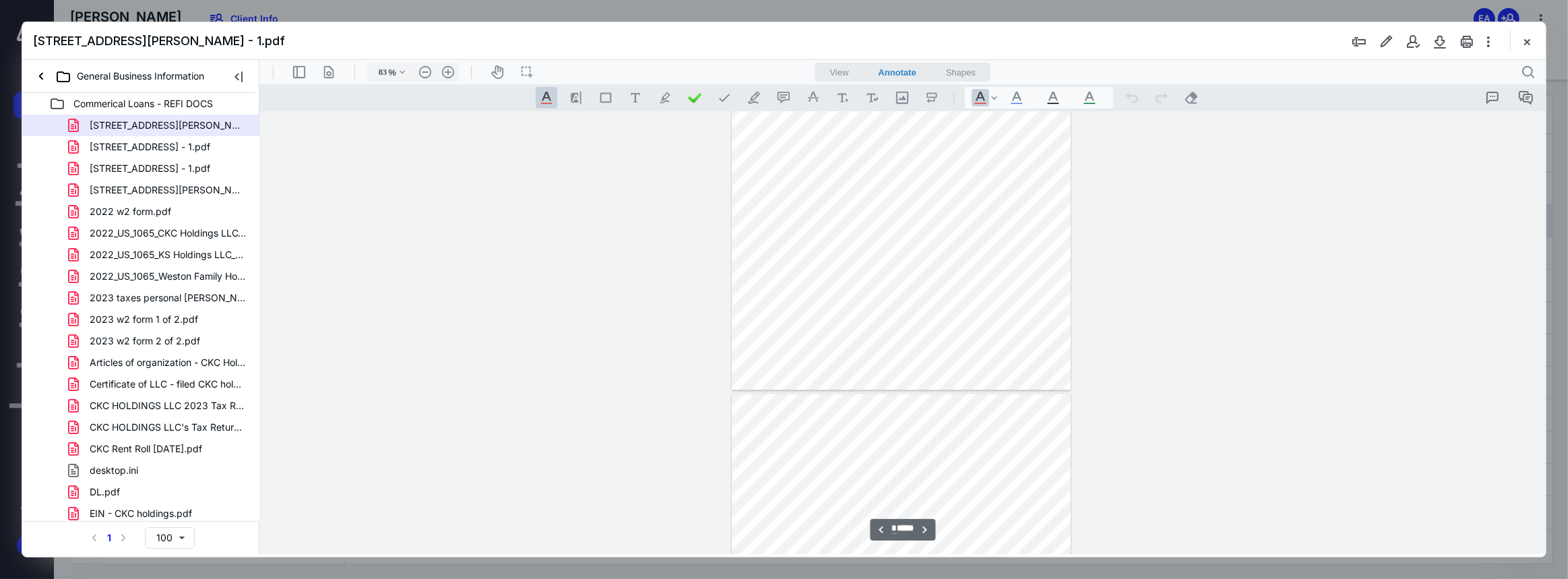 type on "*" 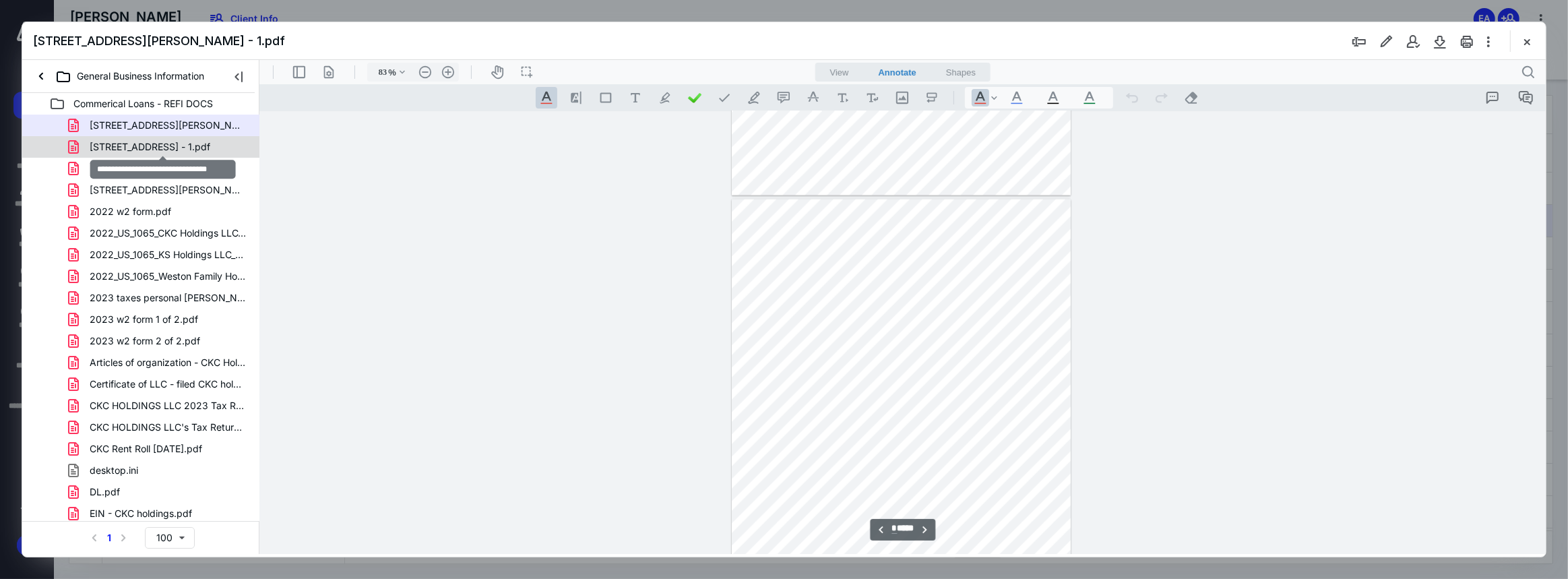 click on "[STREET_ADDRESS] - 1.pdf" at bounding box center (150, 147) 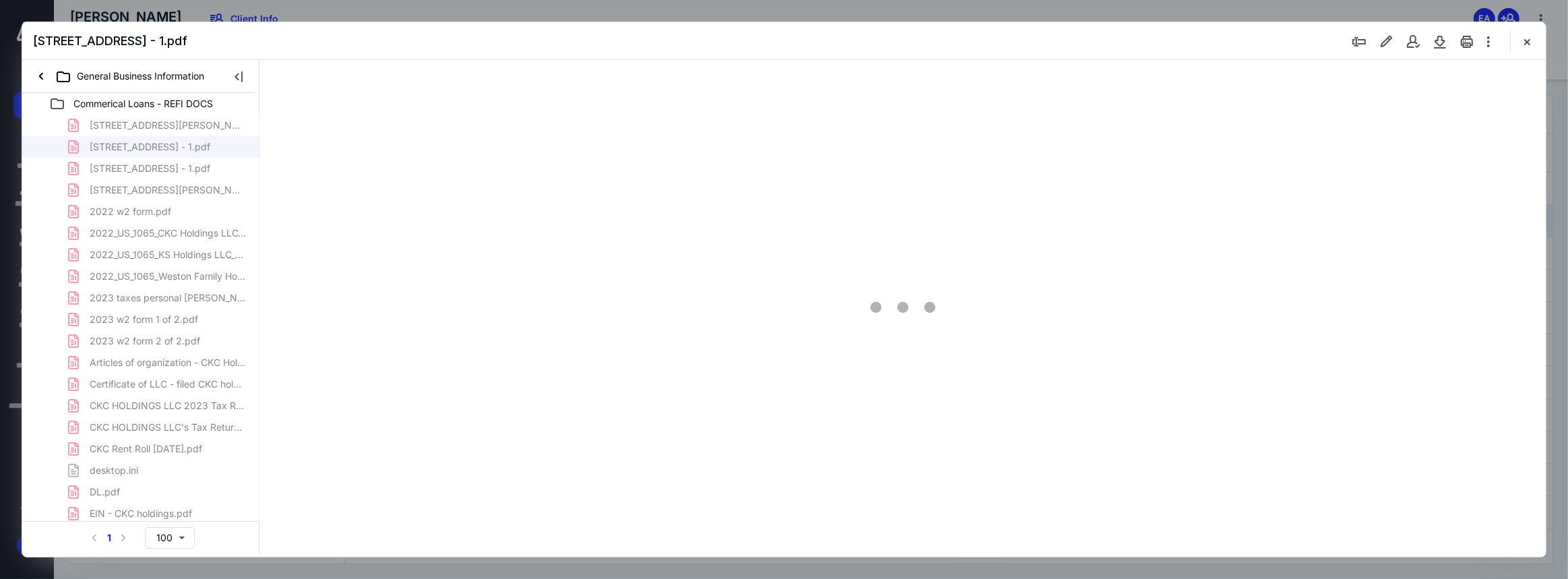 scroll, scrollTop: 53, scrollLeft: 0, axis: vertical 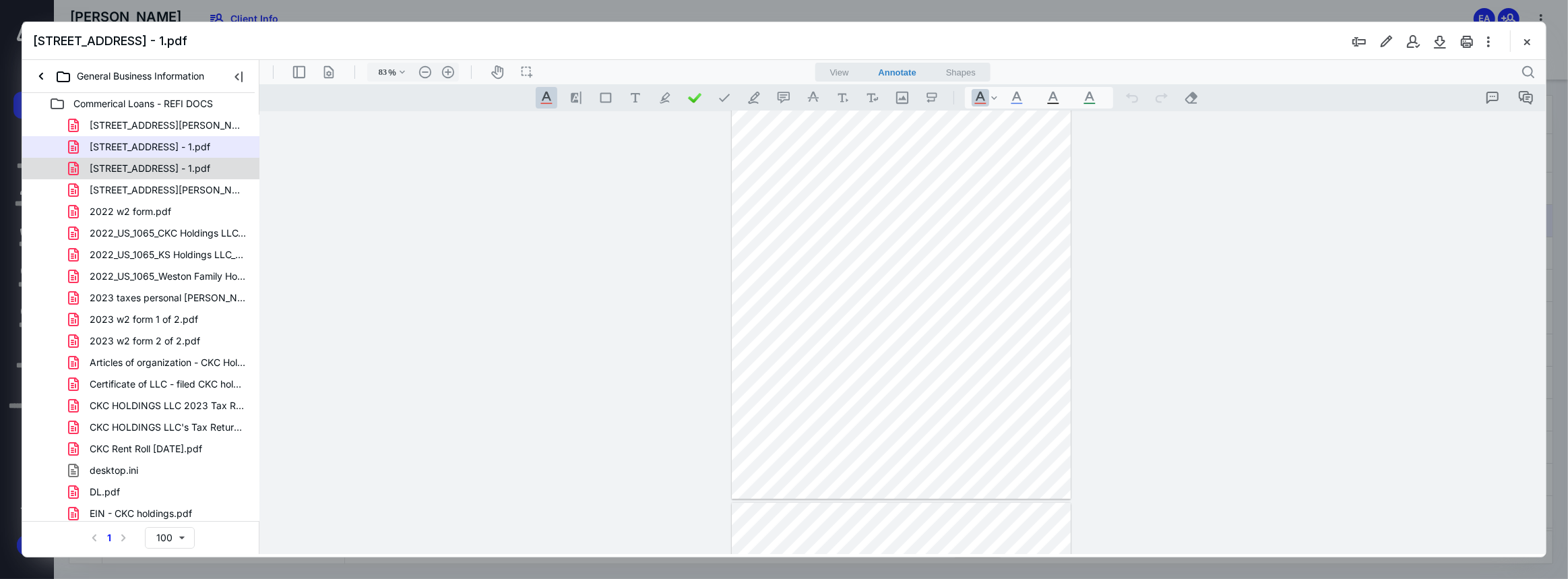 click on "[STREET_ADDRESS] - 1.pdf" at bounding box center [150, 169] 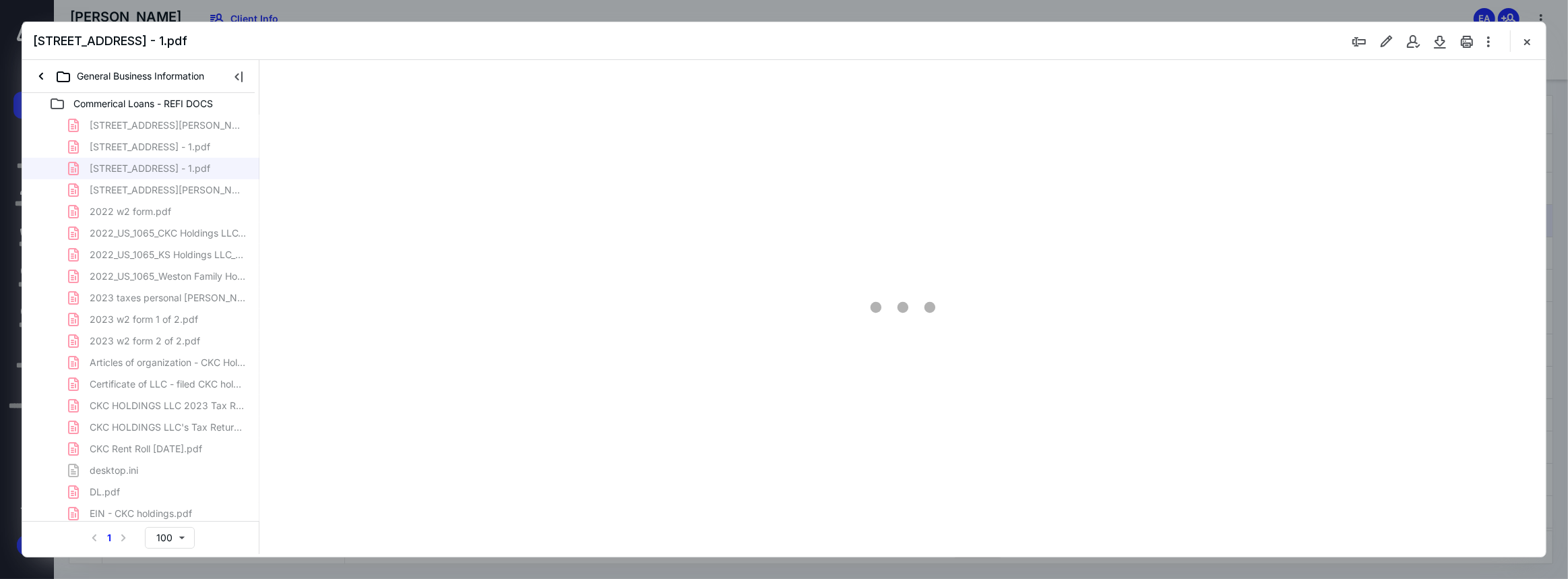 scroll, scrollTop: 53, scrollLeft: 0, axis: vertical 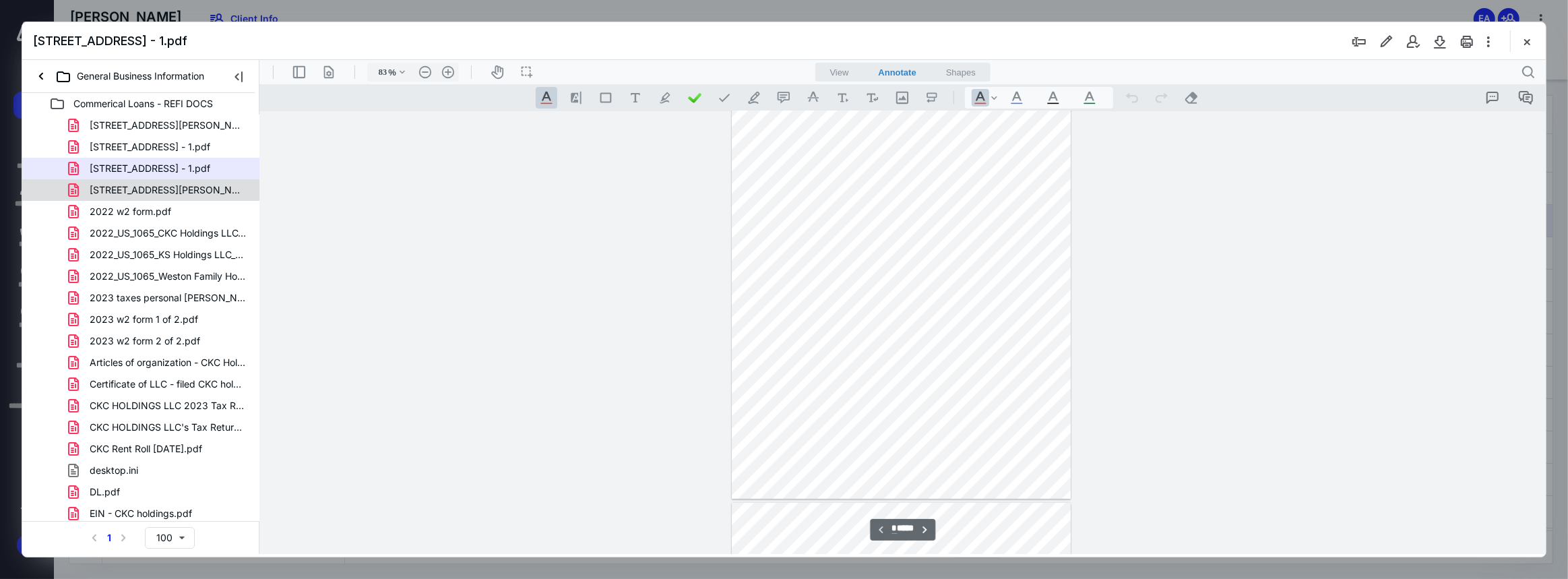 click on "[STREET_ADDRESS][PERSON_NAME] Lease (1).pdf" at bounding box center (168, 190) 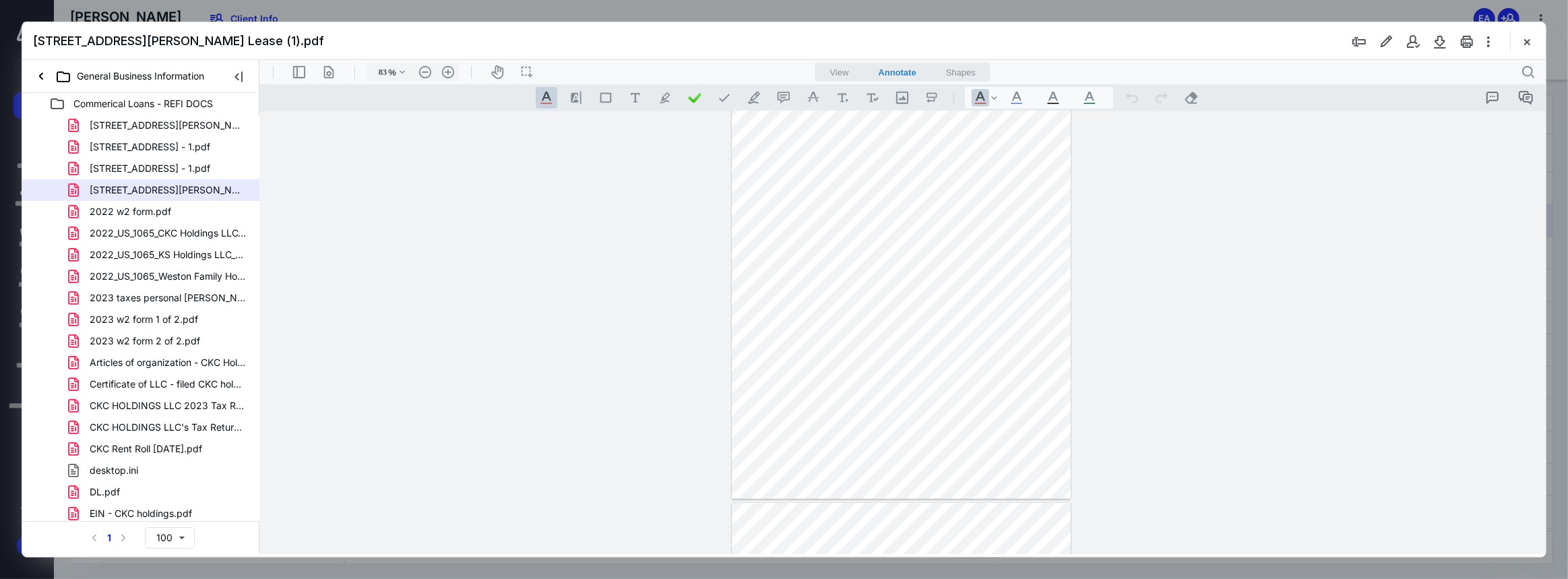 scroll, scrollTop: 0, scrollLeft: 0, axis: both 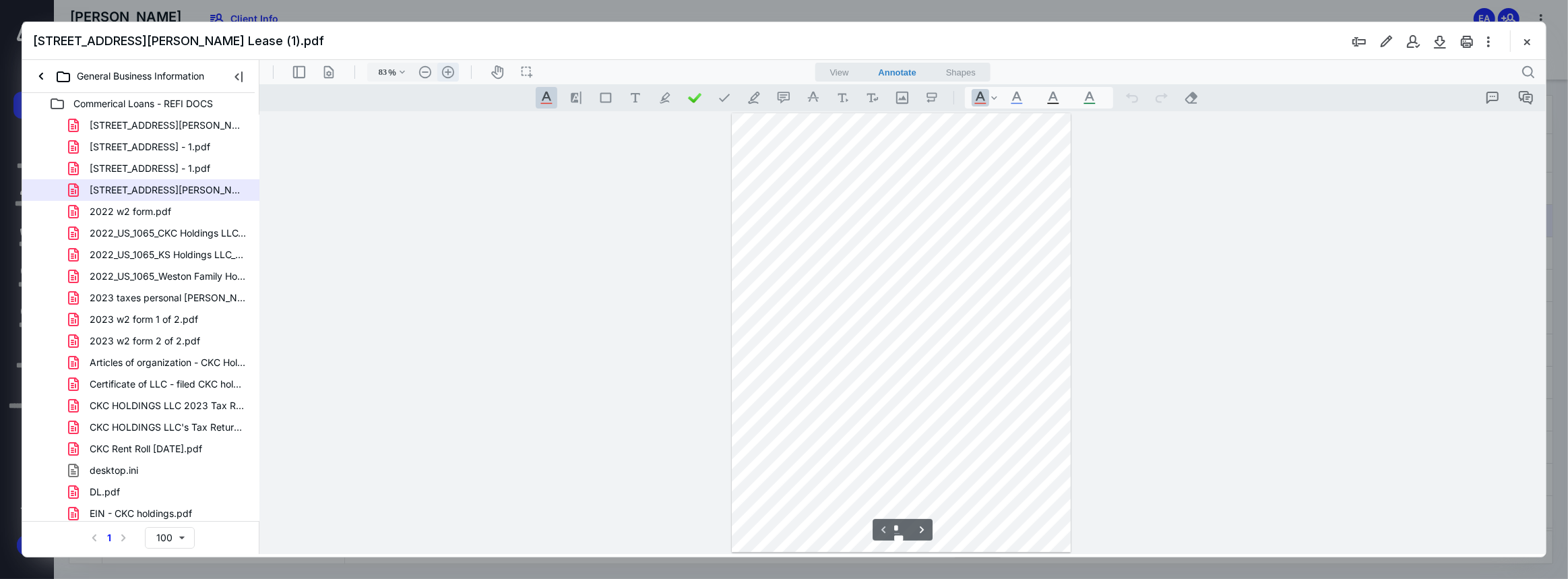 click on ".cls-1{fill:#abb0c4;} icon - header - zoom - in - line" at bounding box center [447, 71] 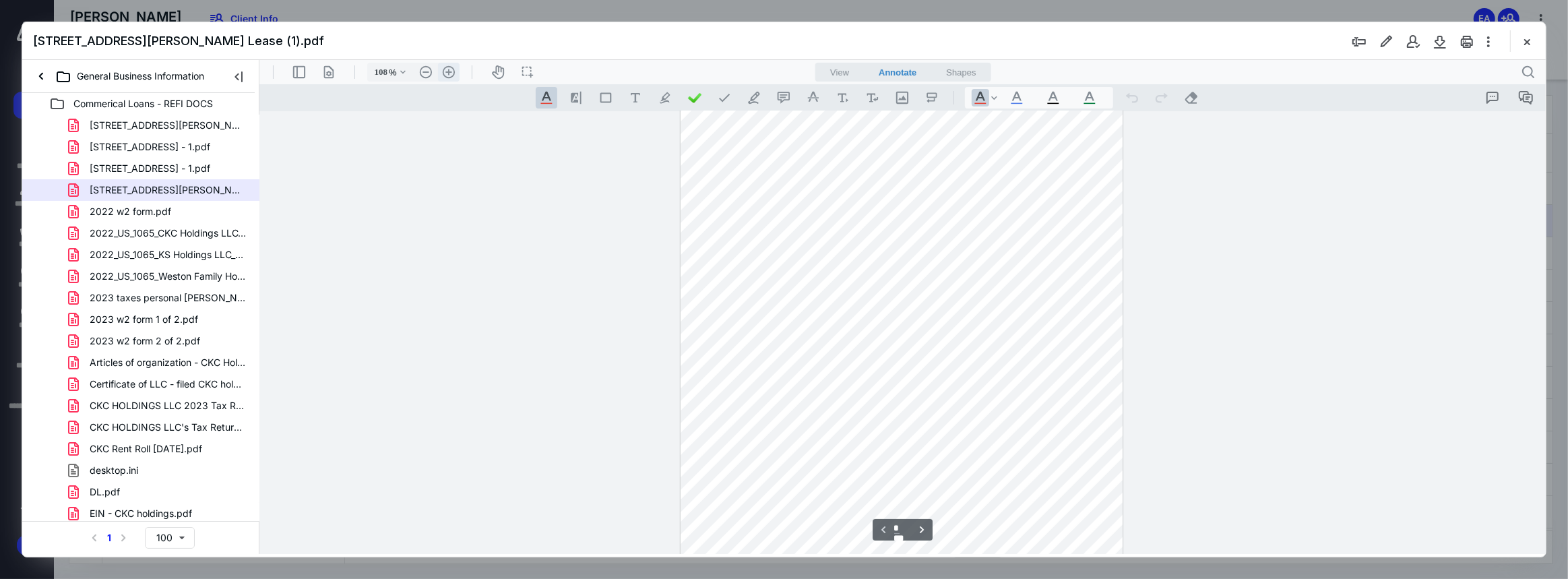 click on ".cls-1{fill:#abb0c4;} icon - header - zoom - in - line" at bounding box center (448, 71) 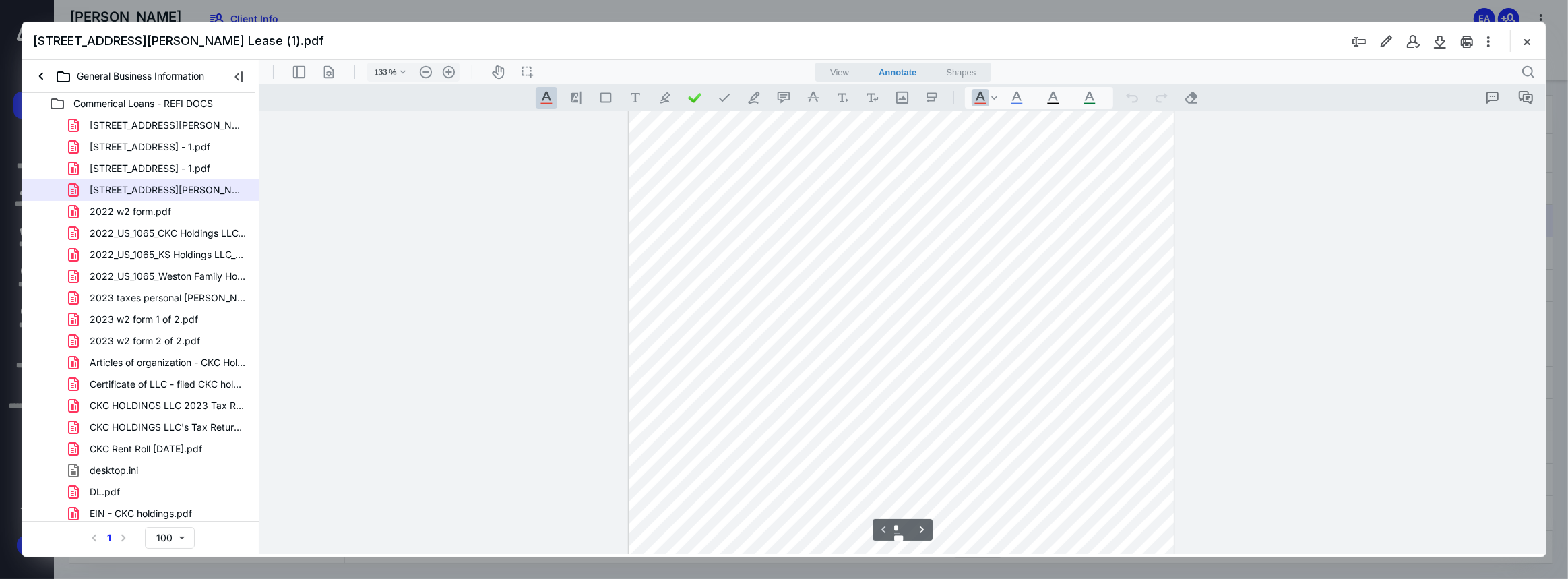 scroll, scrollTop: 0, scrollLeft: 0, axis: both 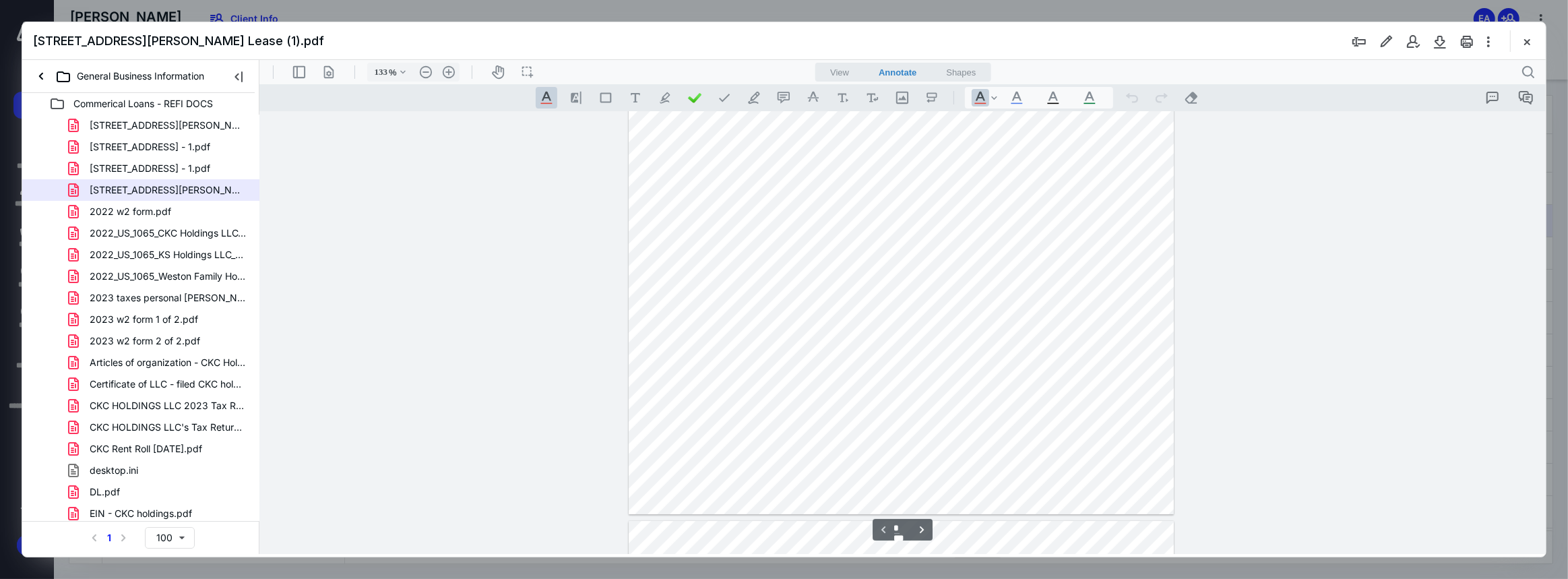 type on "*" 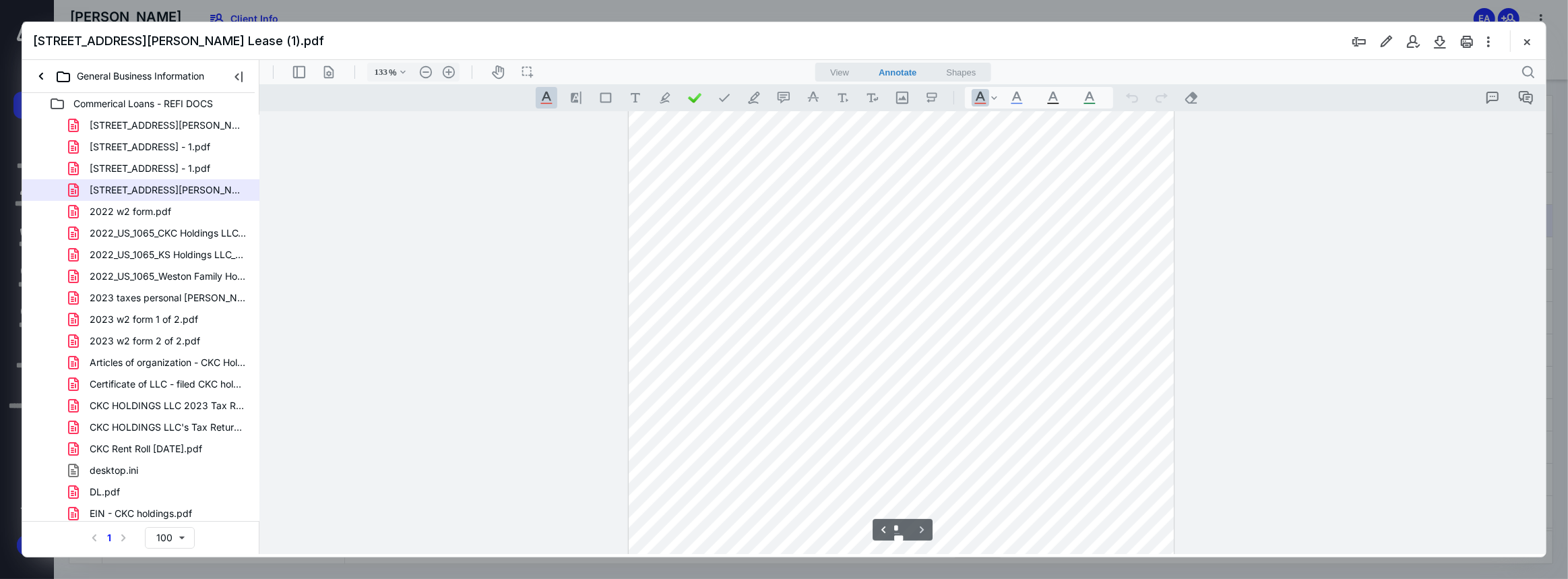 scroll, scrollTop: 981, scrollLeft: 0, axis: vertical 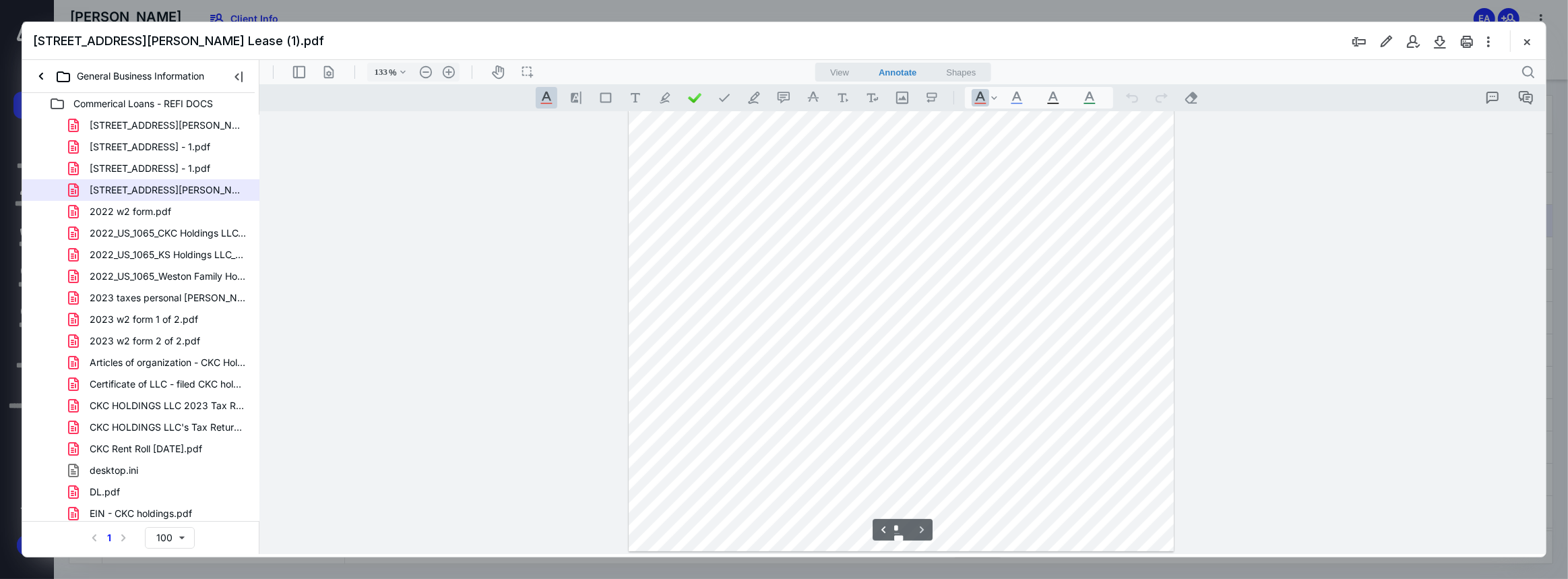 click on "2022 w2 form.pdf" at bounding box center (122, 212) 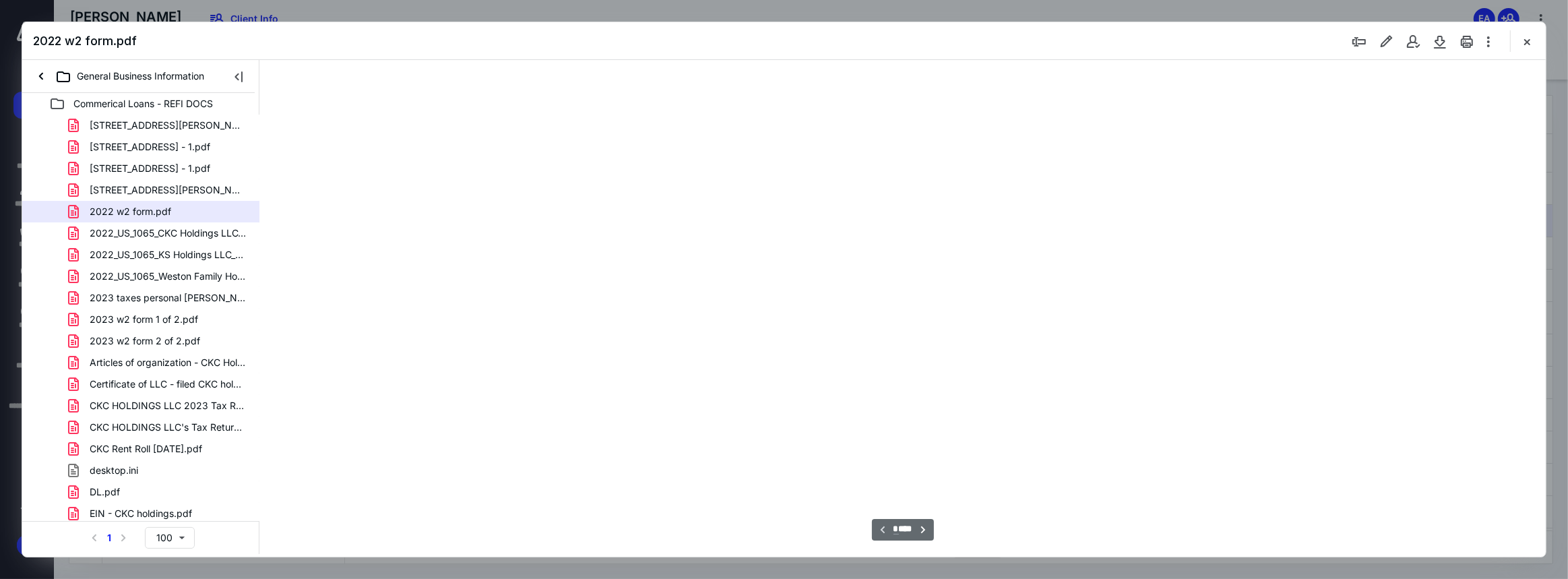 scroll, scrollTop: 53, scrollLeft: 0, axis: vertical 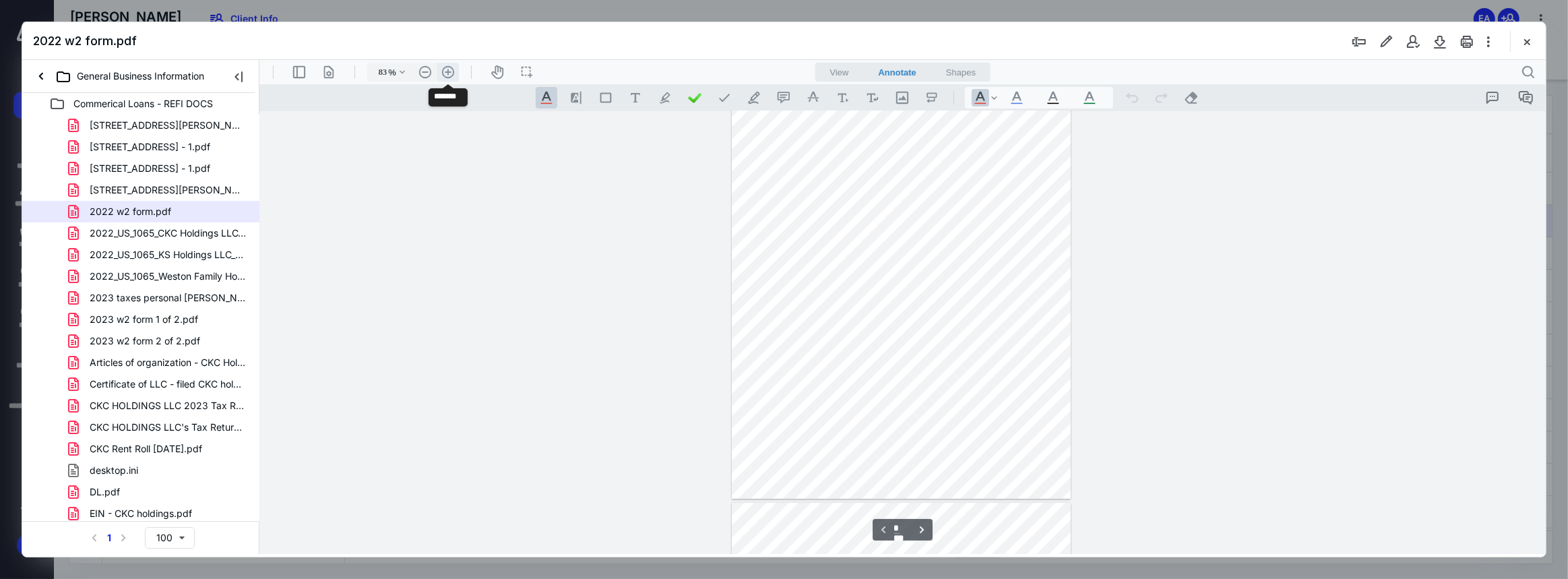 click on ".cls-1{fill:#abb0c4;} icon - header - zoom - in - line" at bounding box center (447, 71) 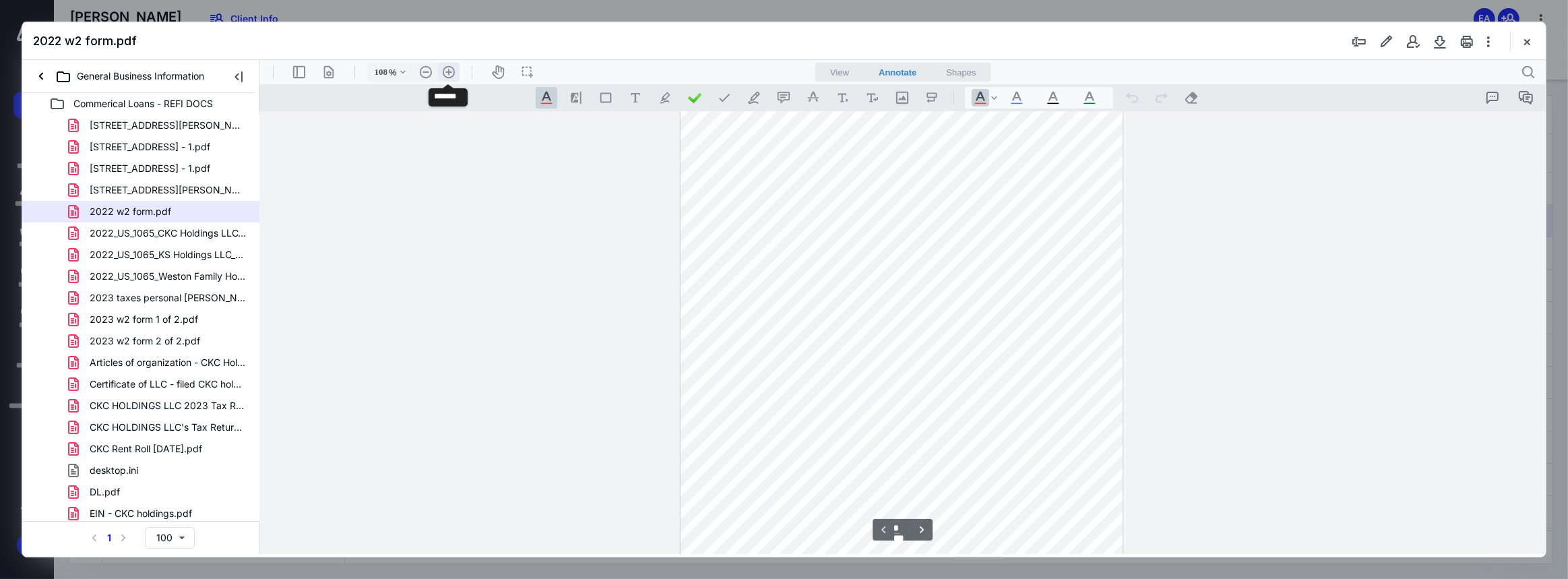 click on ".cls-1{fill:#abb0c4;} icon - header - zoom - in - line" at bounding box center (448, 71) 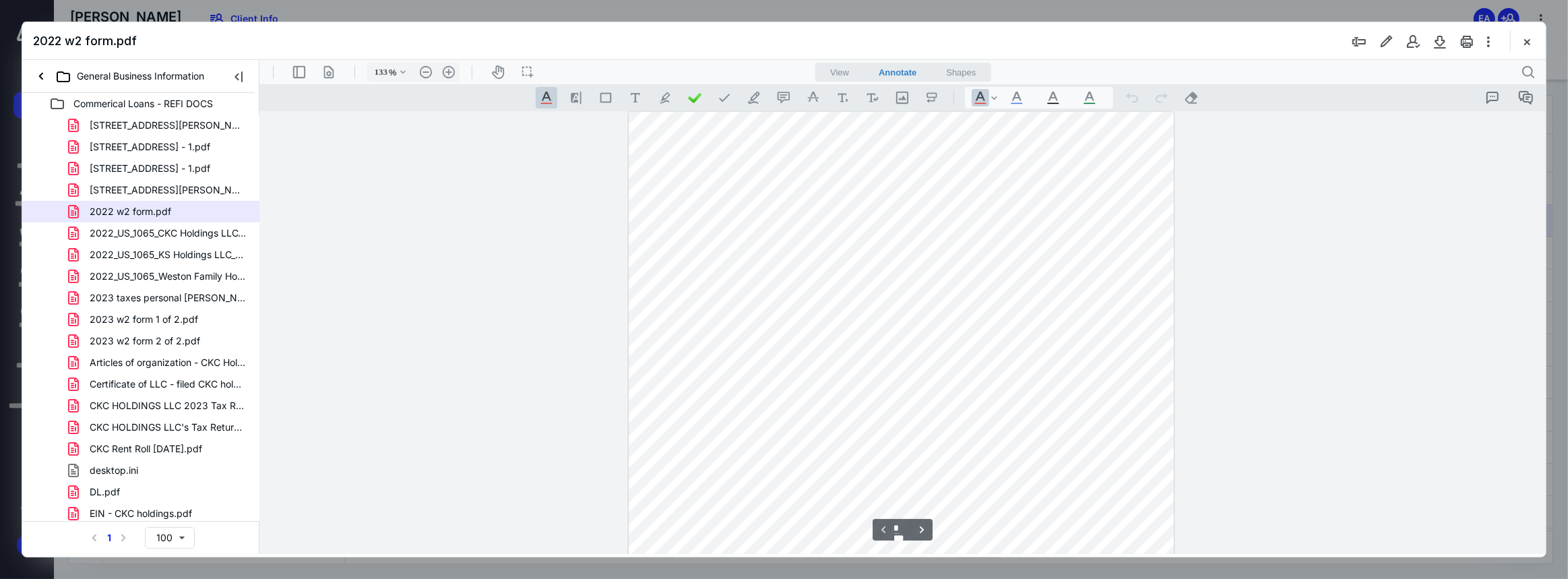 scroll, scrollTop: 0, scrollLeft: 0, axis: both 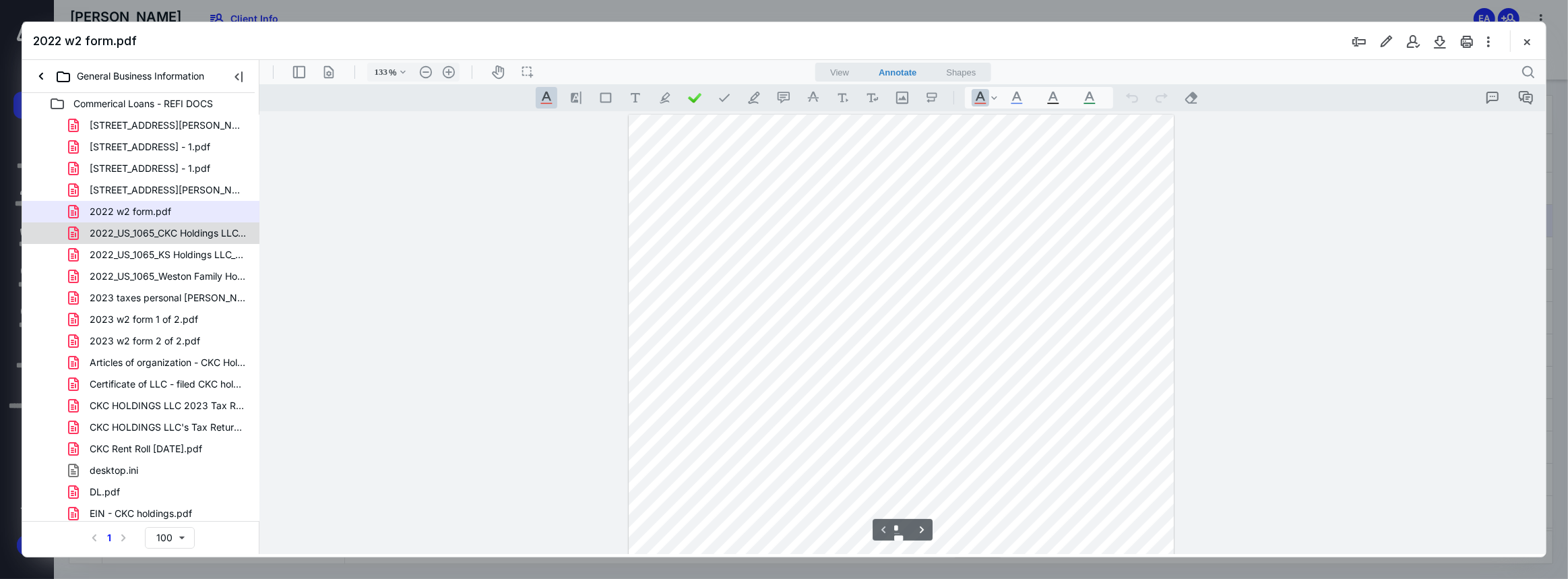 click on "2022_US_1065_CKC Holdings LLC_Final.pdf" at bounding box center [141, 233] 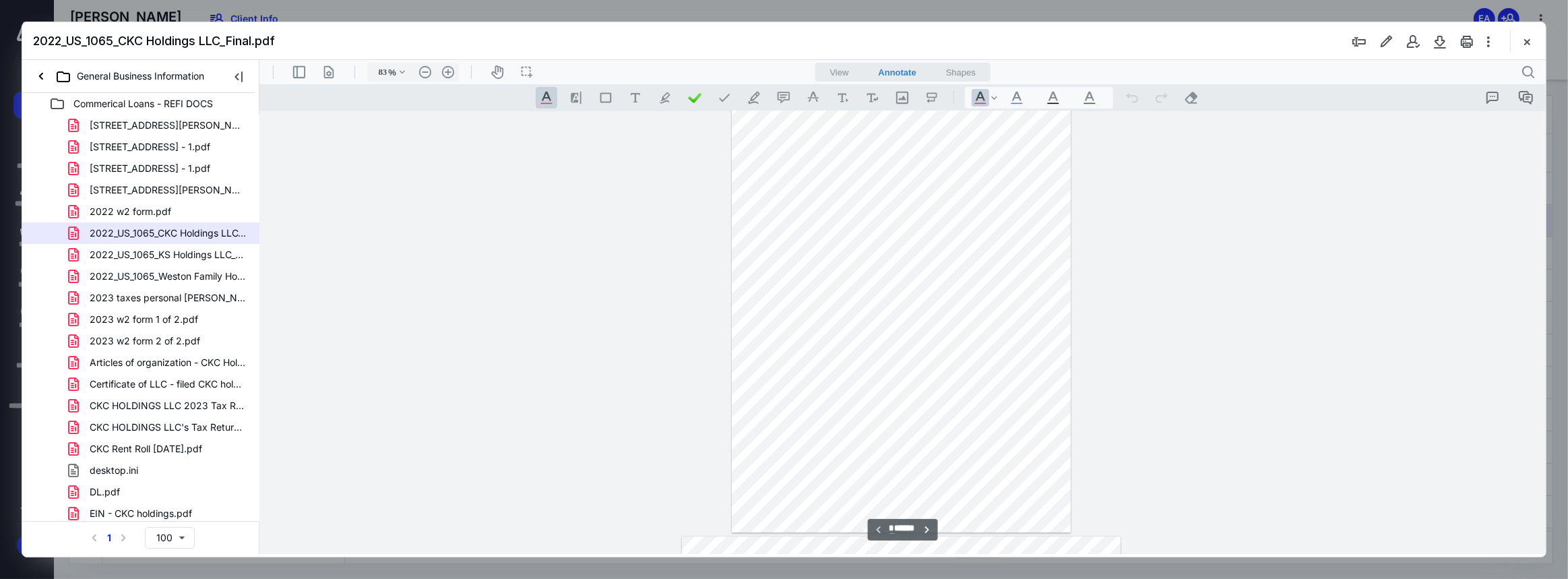 scroll, scrollTop: 0, scrollLeft: 0, axis: both 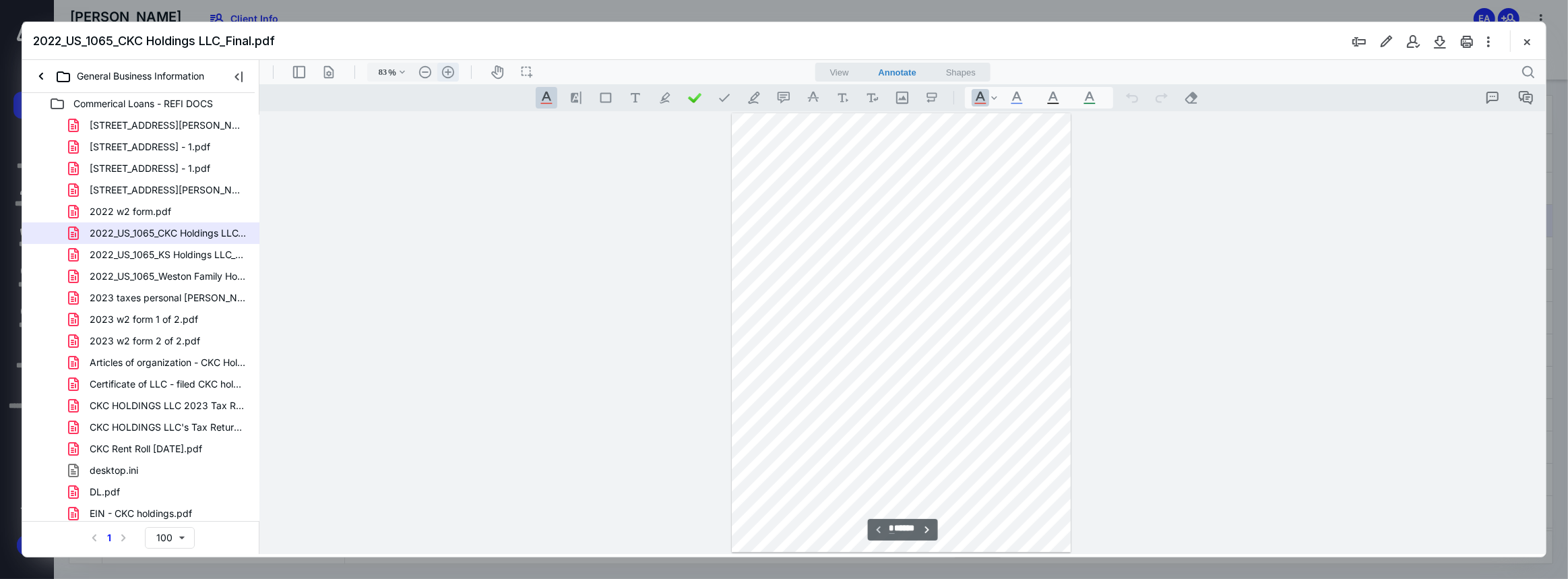 click on ".cls-1{fill:#abb0c4;} icon - header - zoom - in - line" at bounding box center [447, 71] 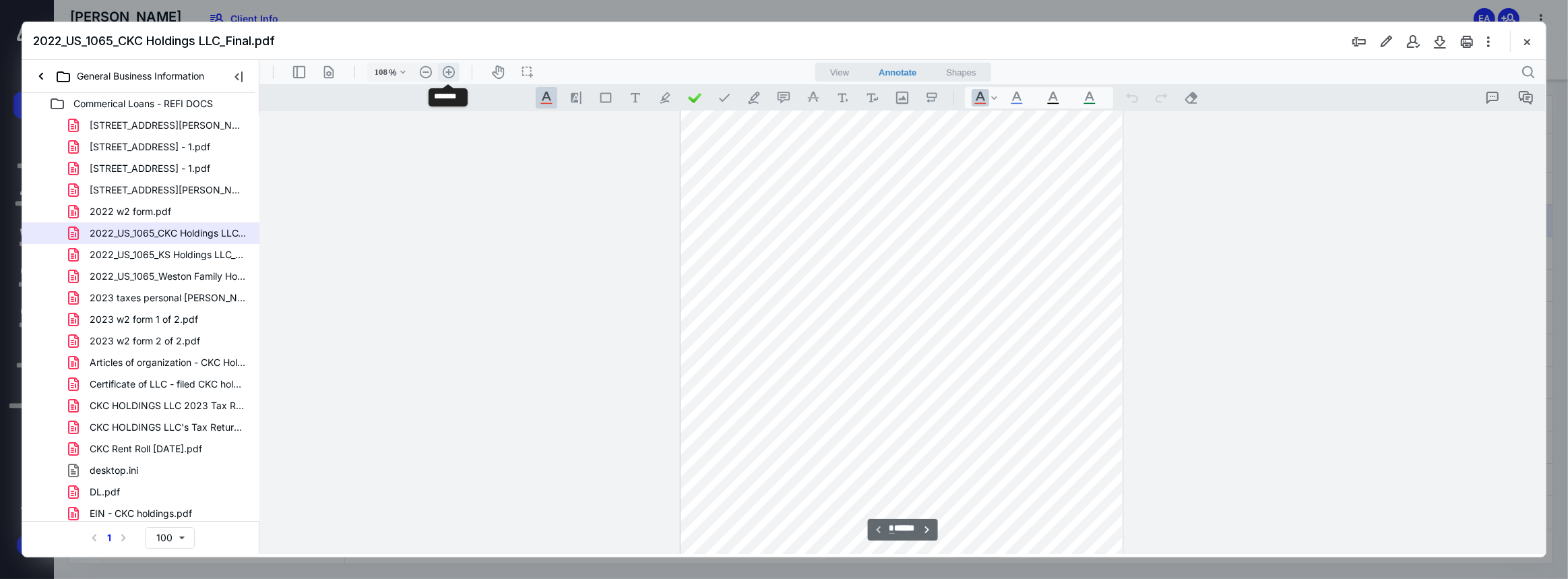 click on ".cls-1{fill:#abb0c4;} icon - header - zoom - in - line" at bounding box center (448, 71) 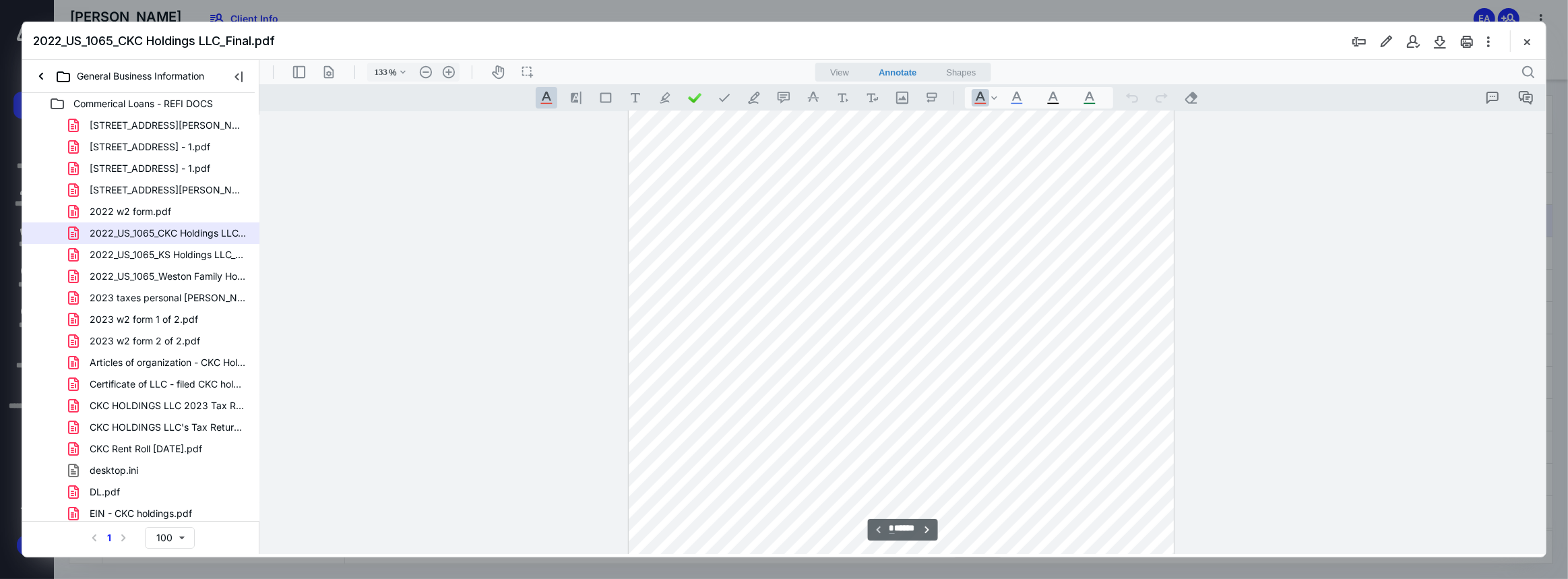 scroll, scrollTop: 0, scrollLeft: 0, axis: both 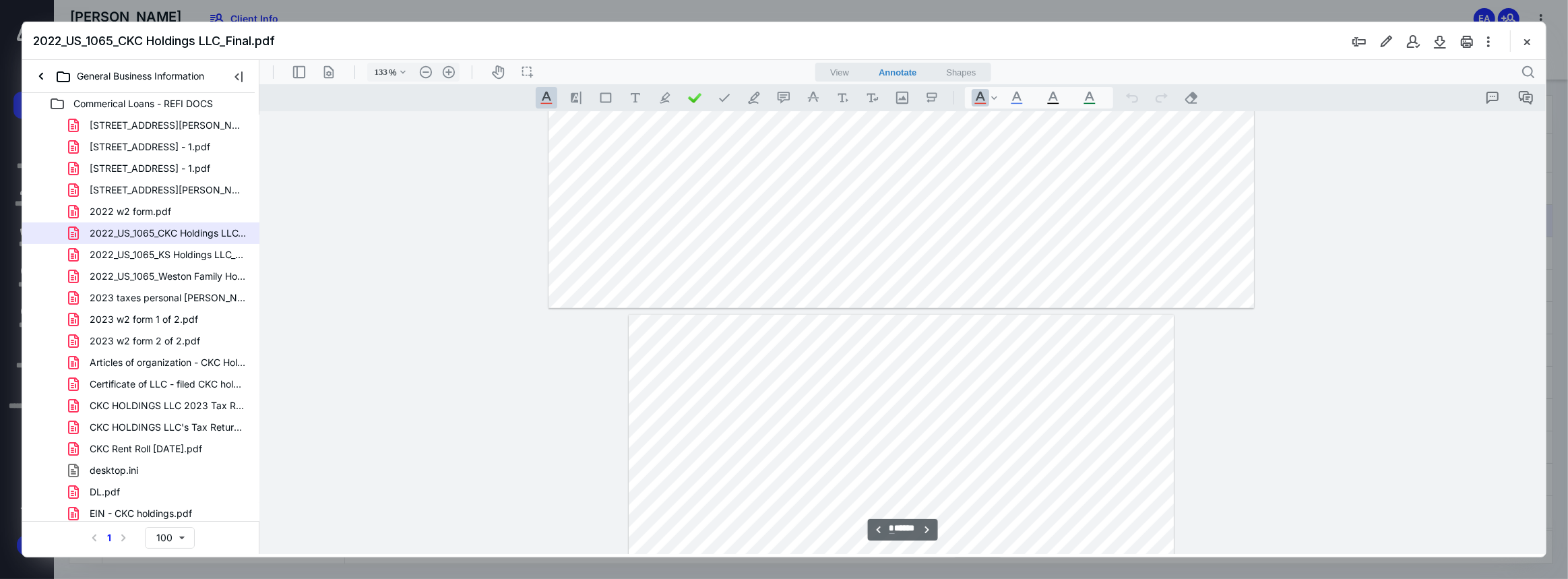 type on "*" 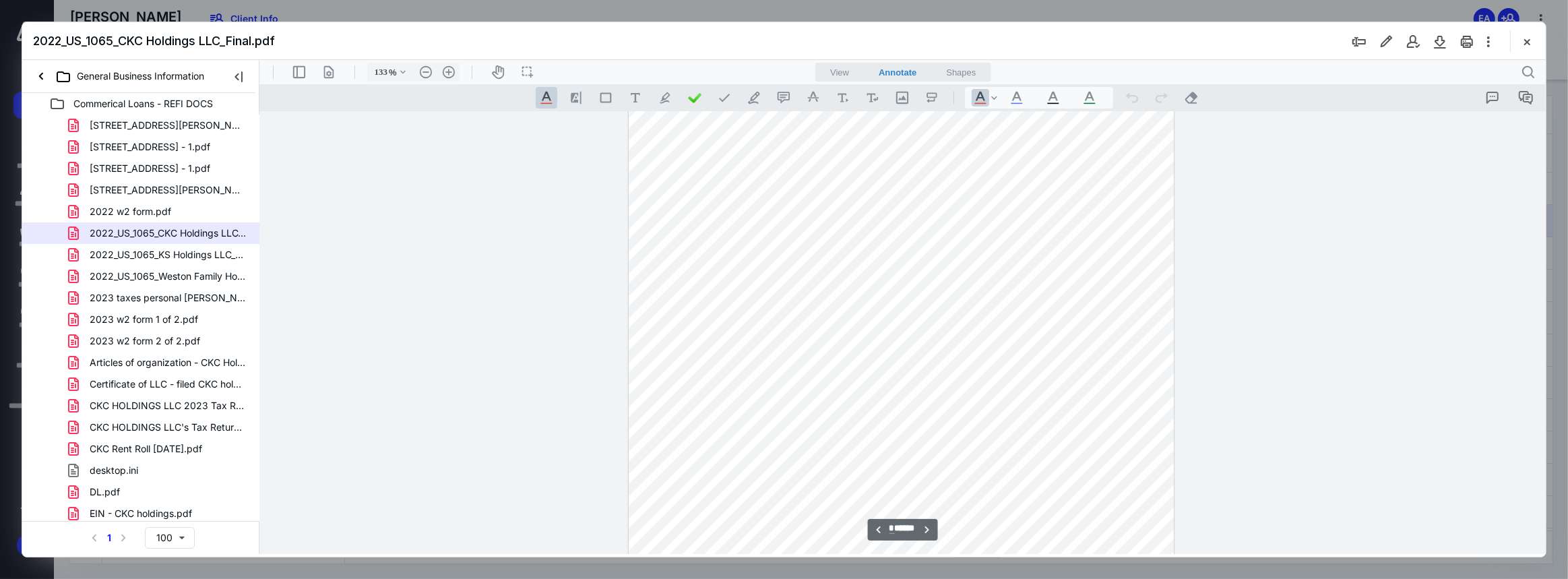 scroll, scrollTop: 1225, scrollLeft: 0, axis: vertical 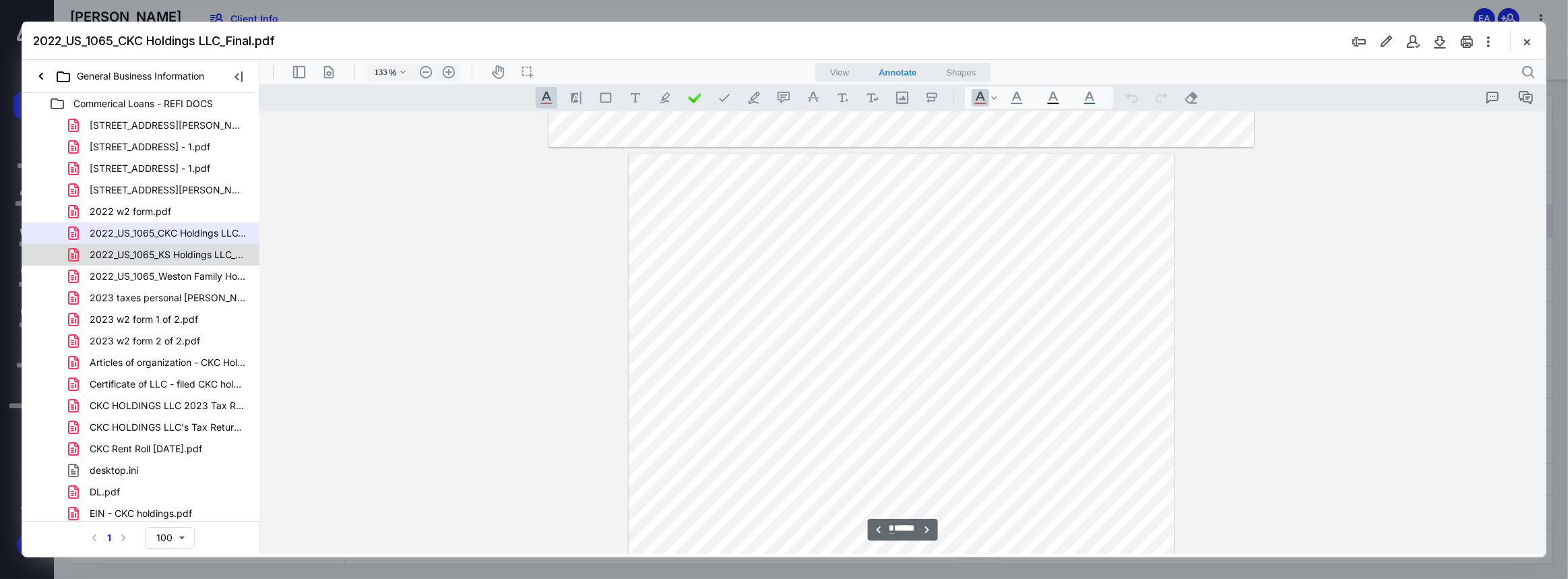 click on "2022_US_1065_KS Holdings LLC_Final (1).pdf" at bounding box center (168, 255) 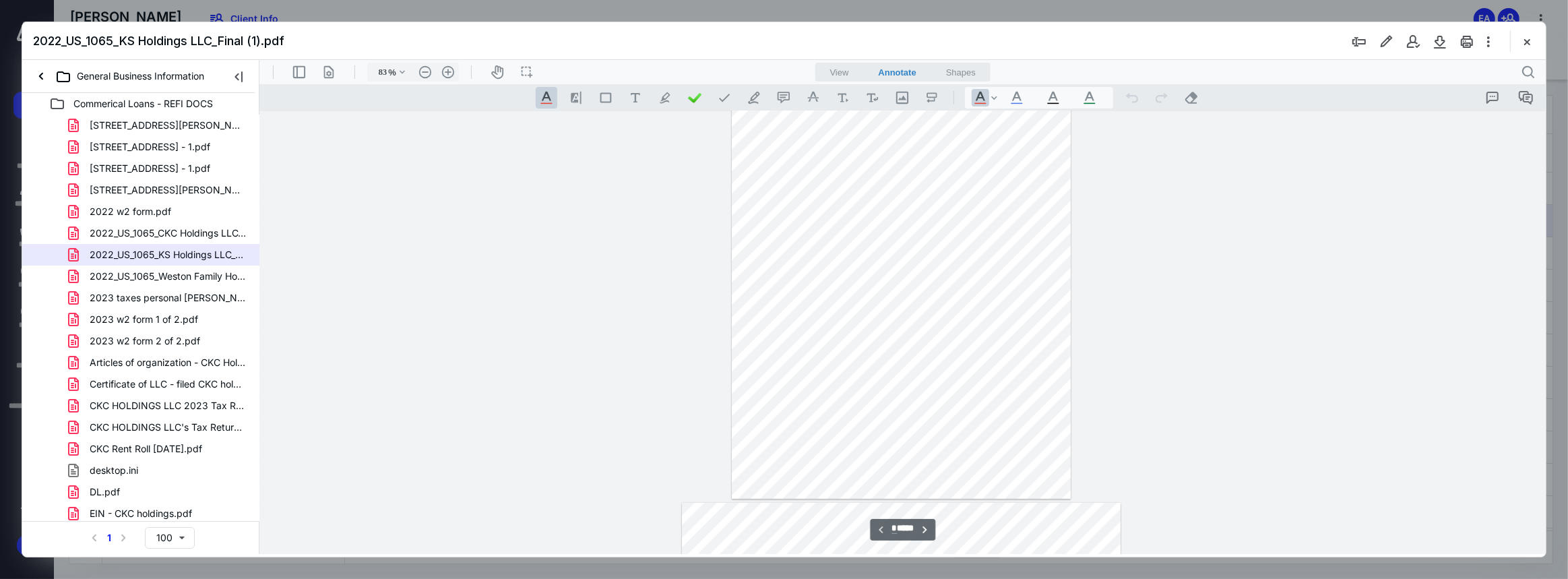 scroll, scrollTop: 0, scrollLeft: 0, axis: both 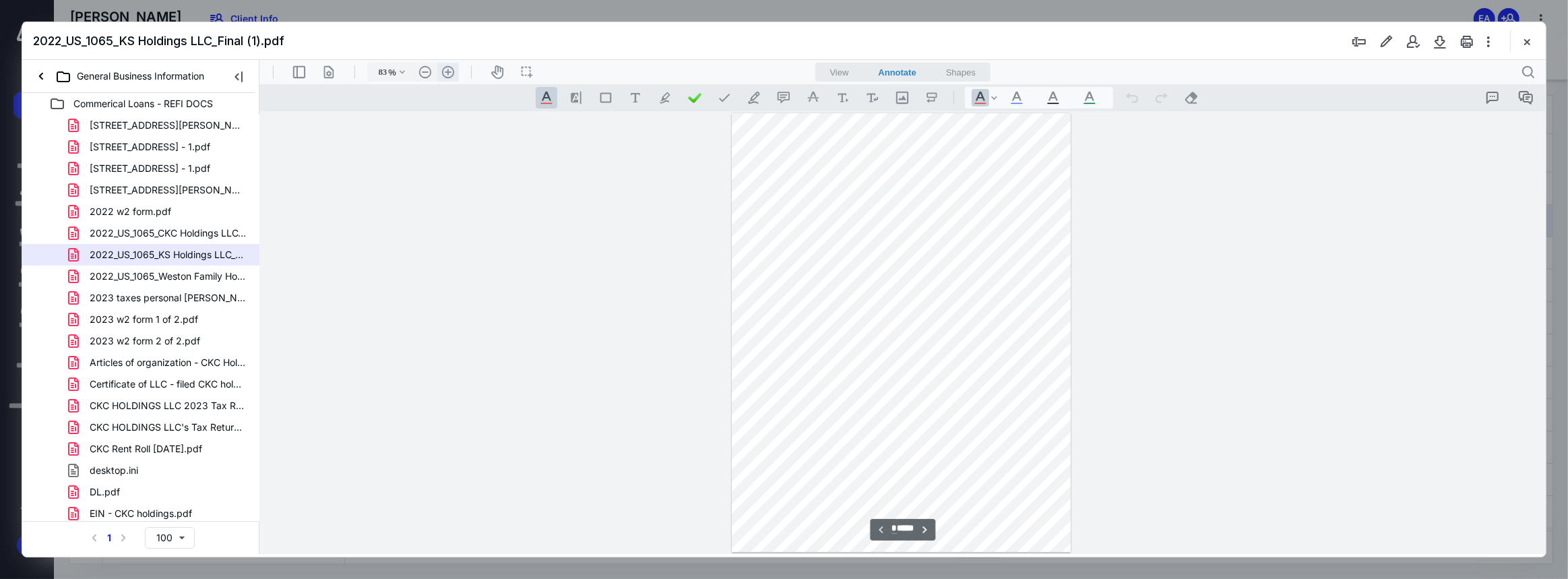click on ".cls-1{fill:#abb0c4;} icon - header - zoom - in - line" at bounding box center [447, 71] 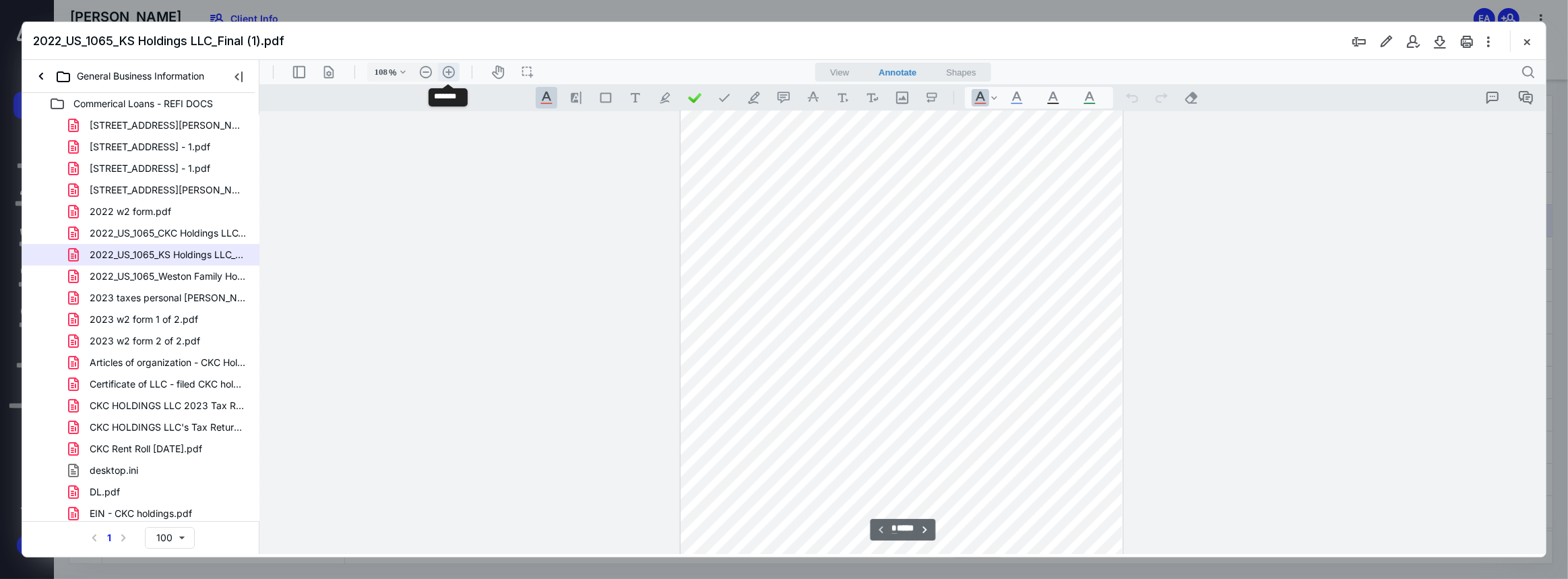 click on ".cls-1{fill:#abb0c4;} icon - header - zoom - in - line" at bounding box center (448, 71) 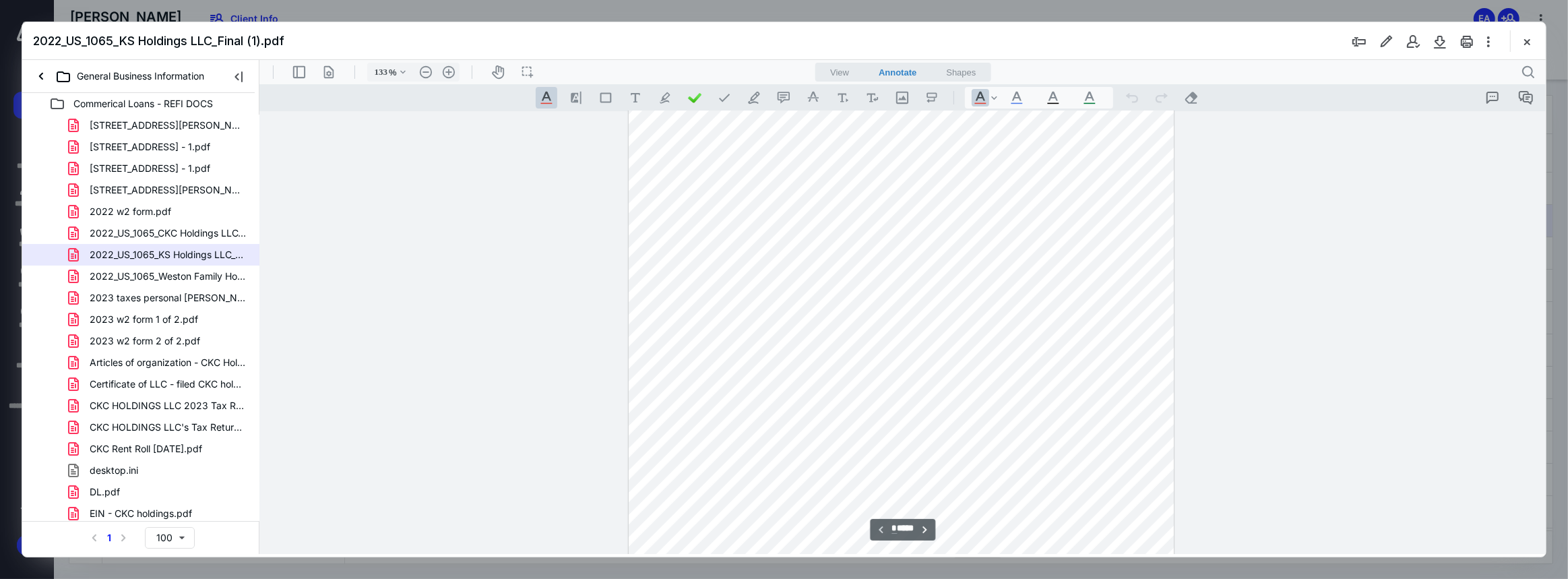 scroll, scrollTop: 0, scrollLeft: 0, axis: both 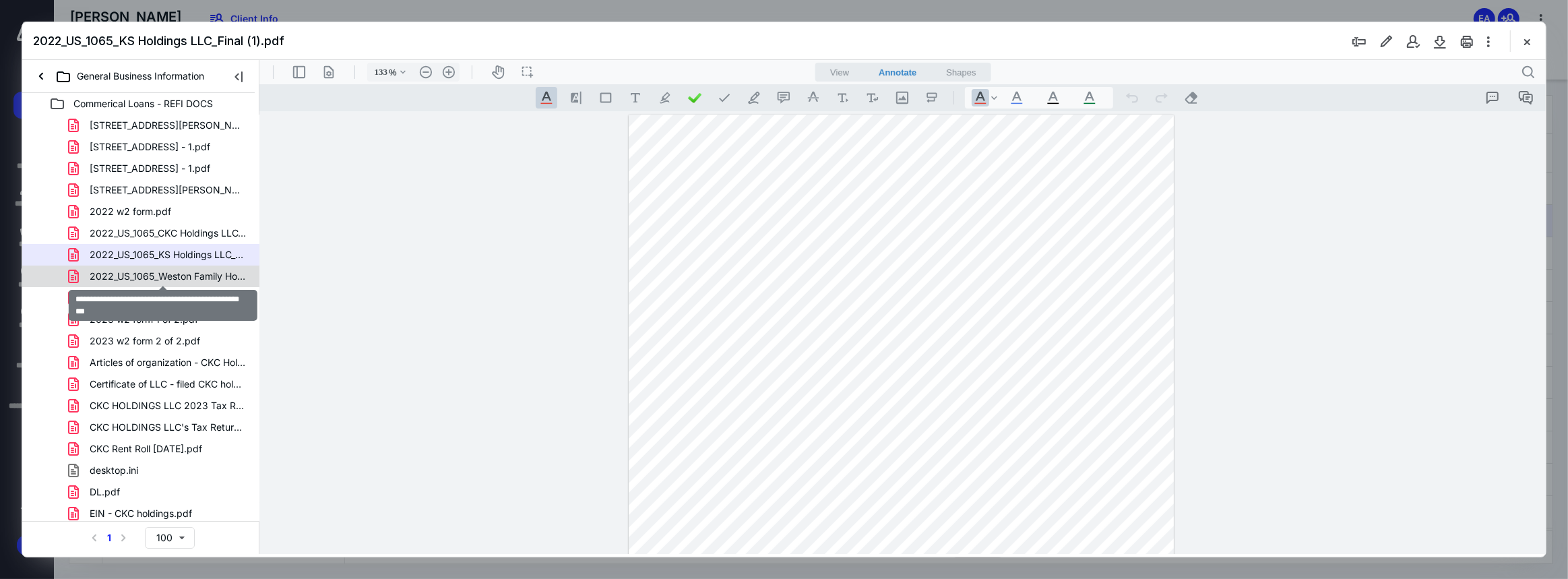 click on "2022_US_1065_Weston Family Holdings LLC_Final (1).pdf" at bounding box center (168, 276) 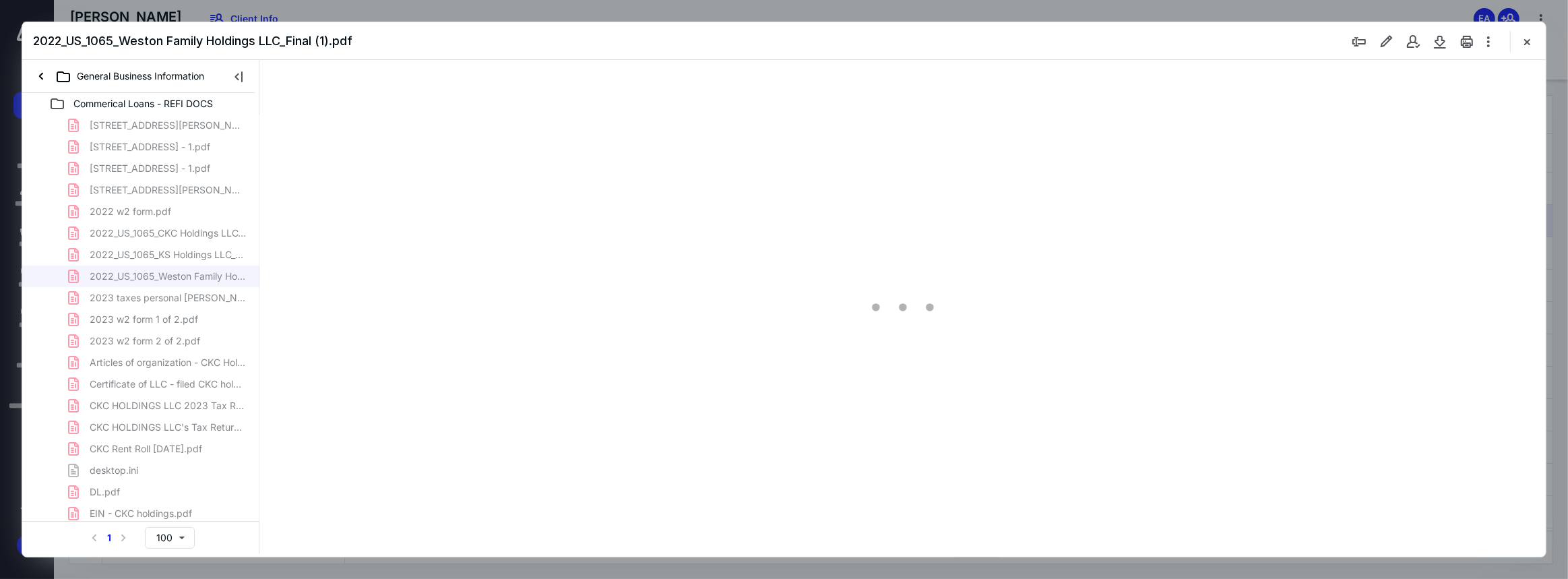 type on "83" 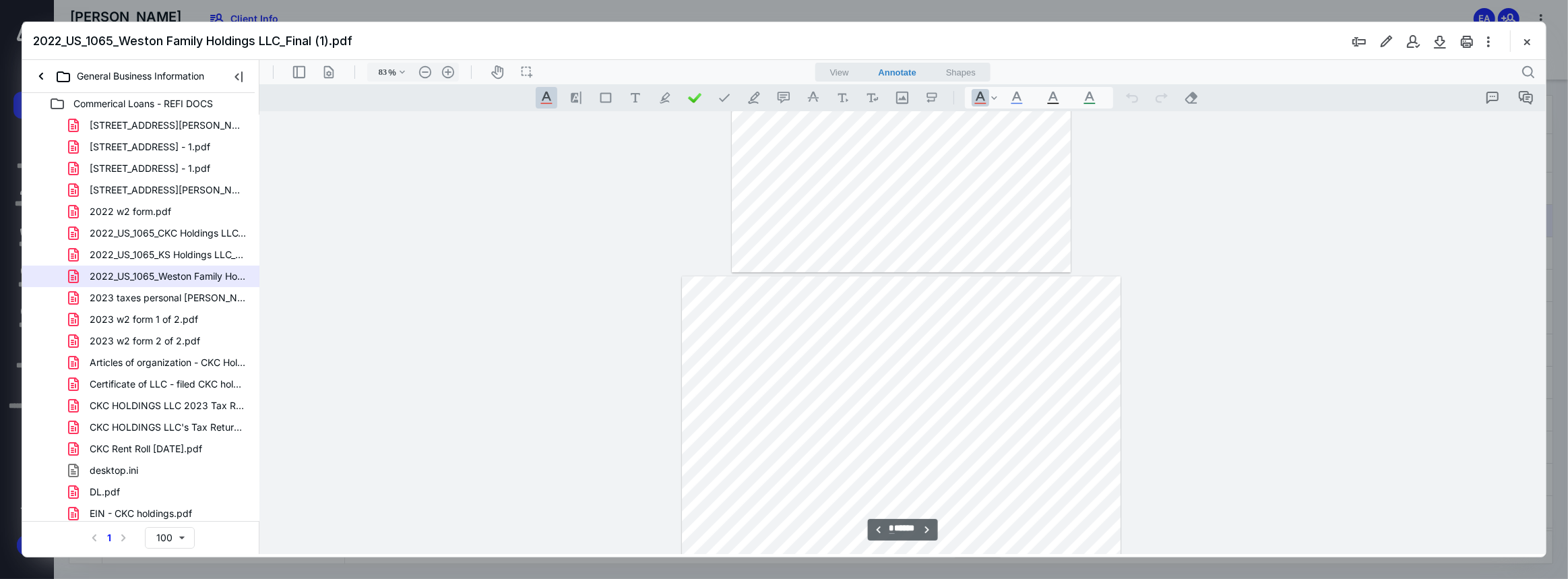 scroll, scrollTop: 408, scrollLeft: 0, axis: vertical 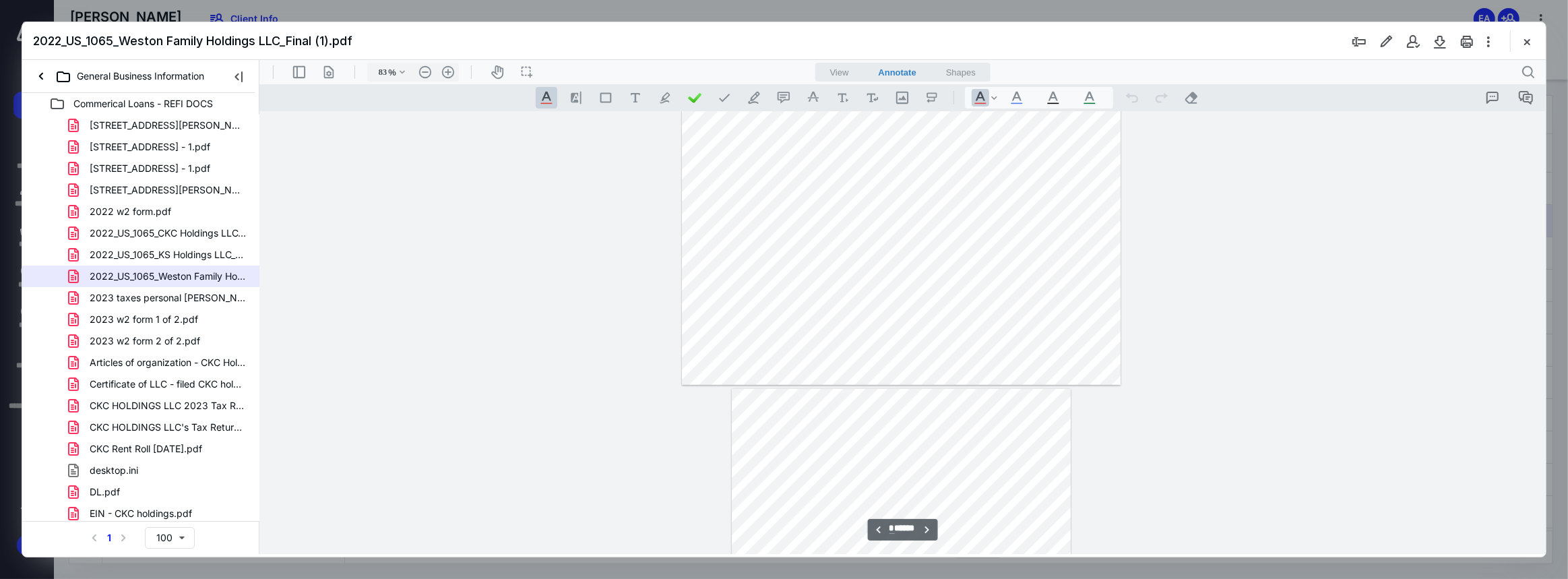 type on "*" 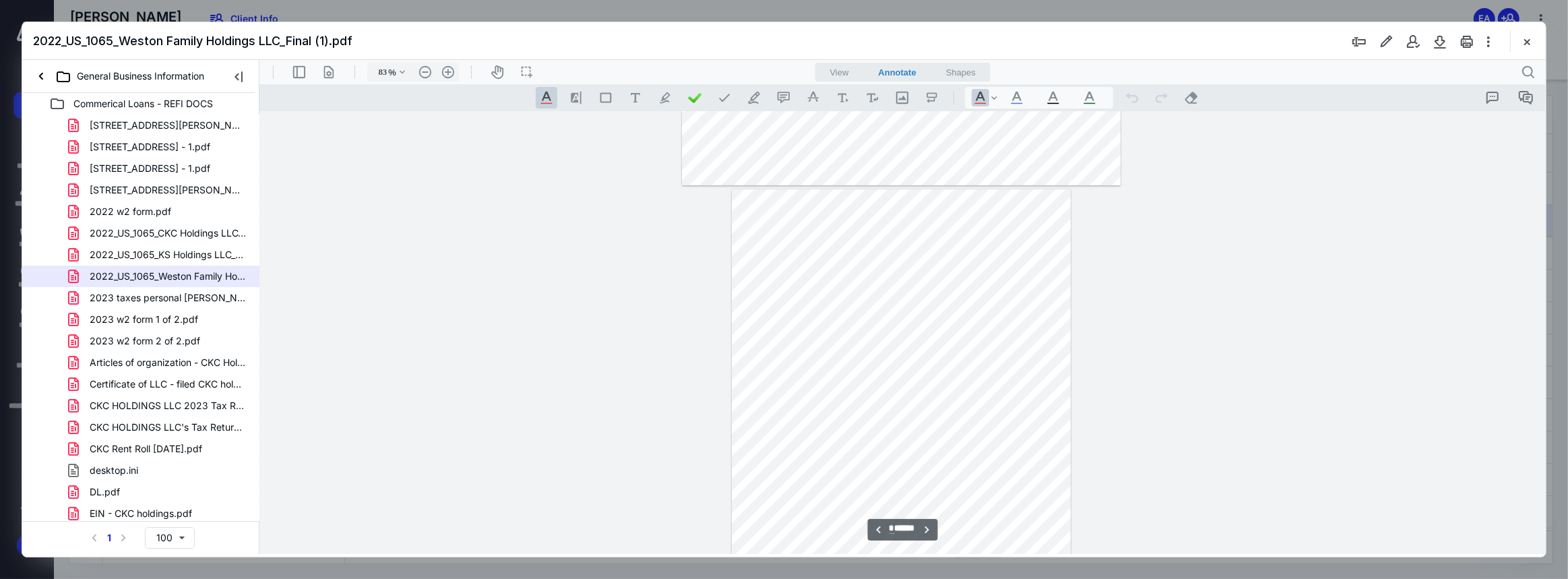 scroll, scrollTop: 714, scrollLeft: 0, axis: vertical 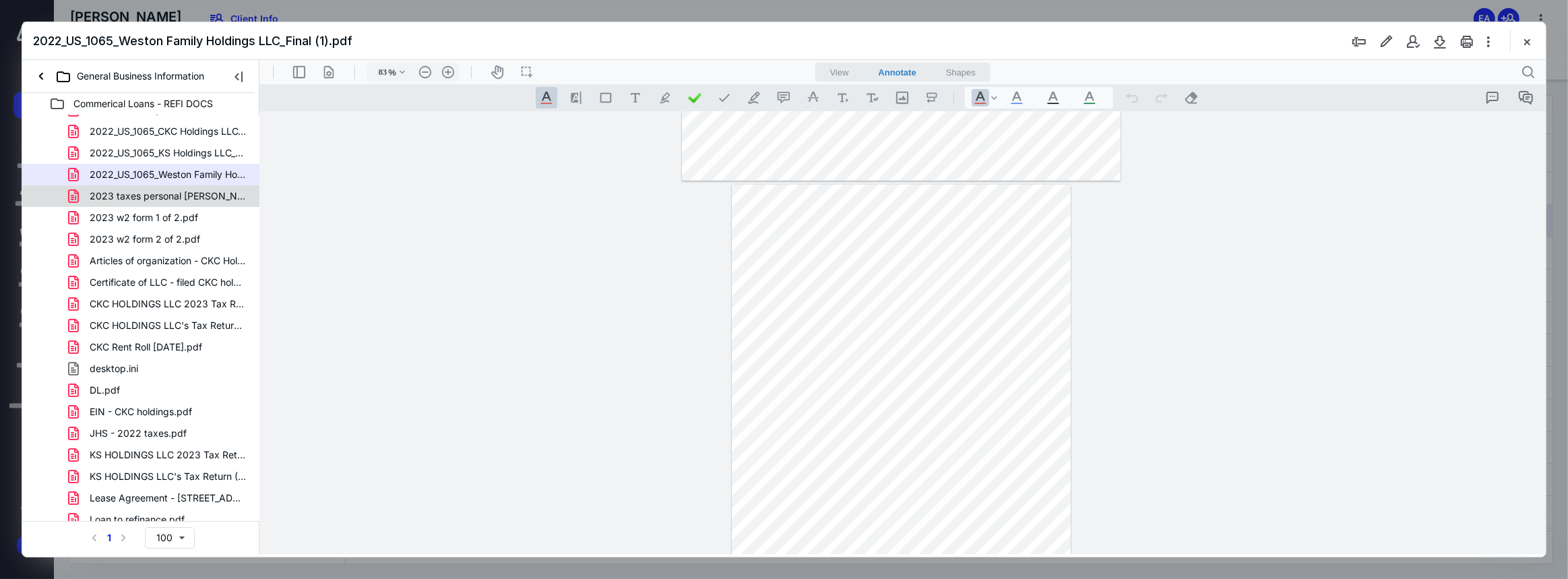 click on "2023 taxes personal [PERSON_NAME].pdf" at bounding box center [168, 196] 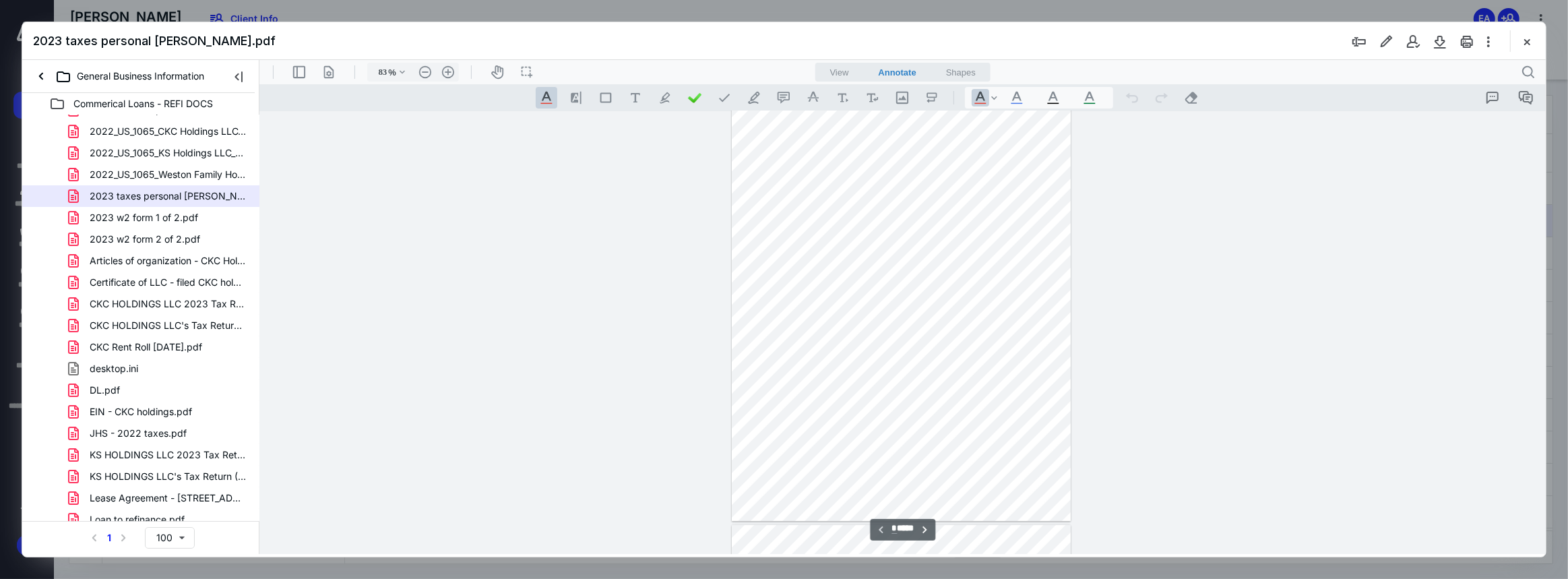 scroll, scrollTop: 0, scrollLeft: 0, axis: both 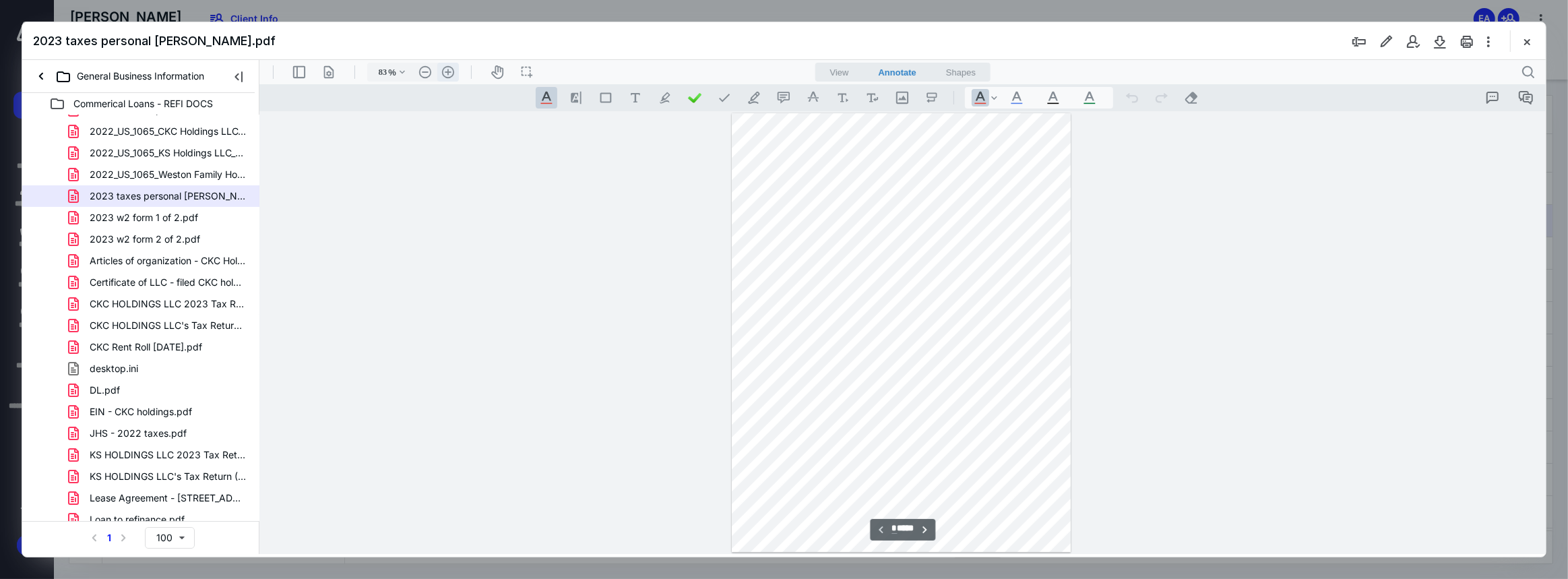 click on ".cls-1{fill:#abb0c4;} icon - header - zoom - in - line" at bounding box center [447, 71] 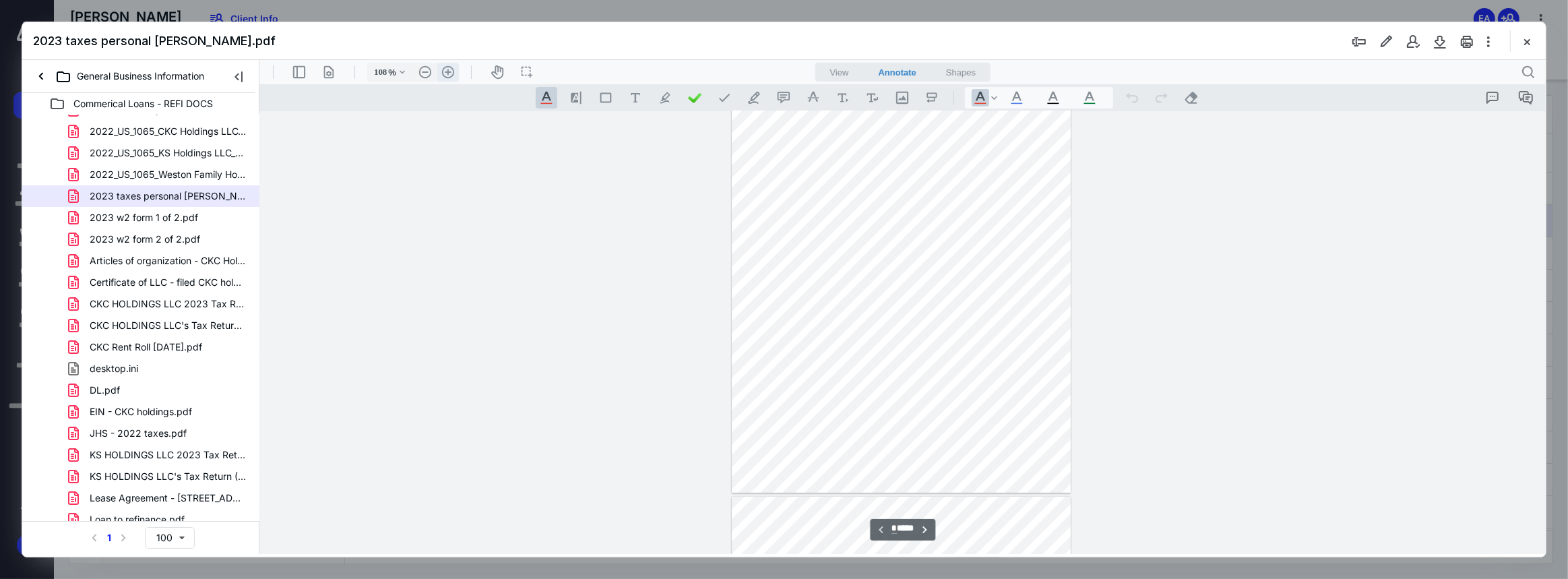 click on ".cls-1{fill:#abb0c4;} icon - header - zoom - in - line" at bounding box center [447, 71] 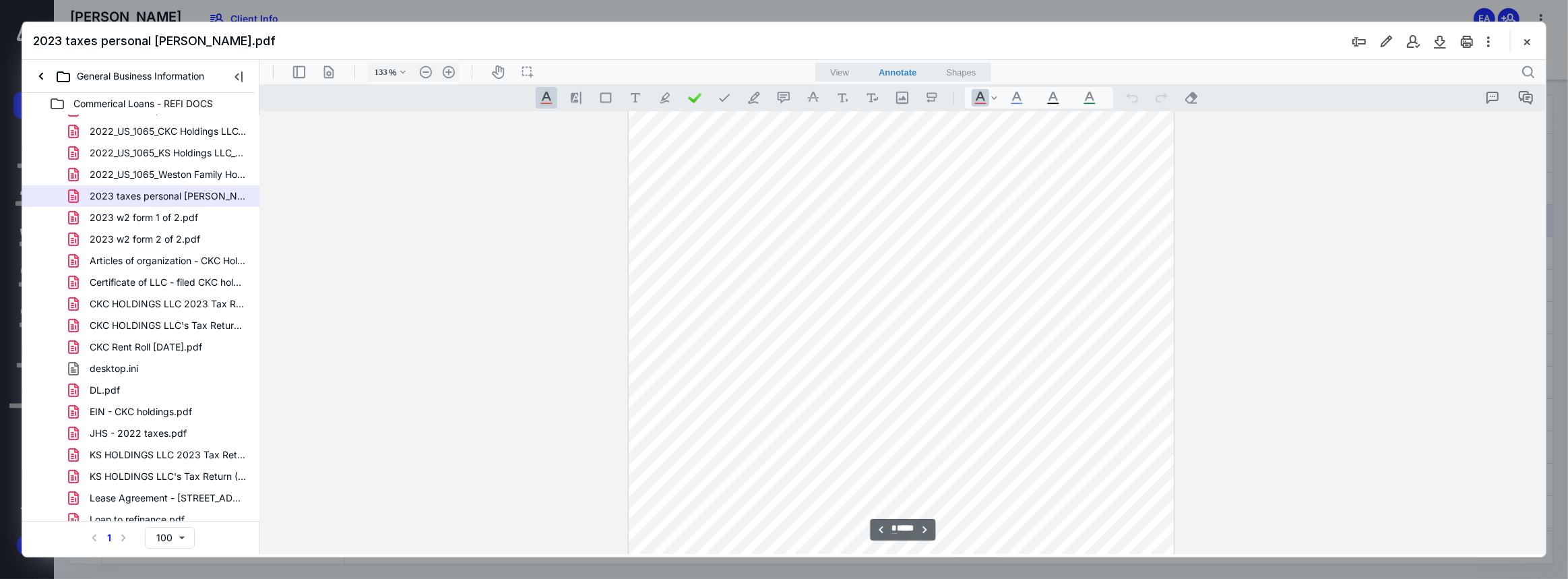 scroll, scrollTop: 1634, scrollLeft: 0, axis: vertical 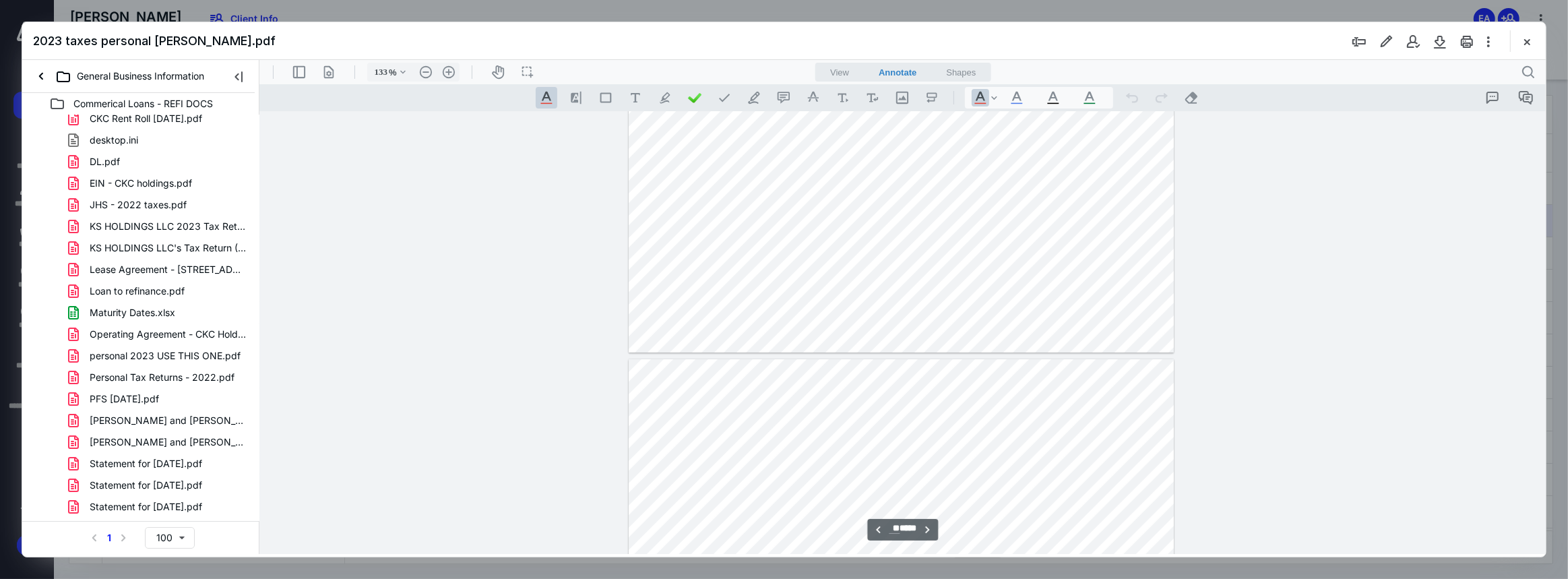 type on "**" 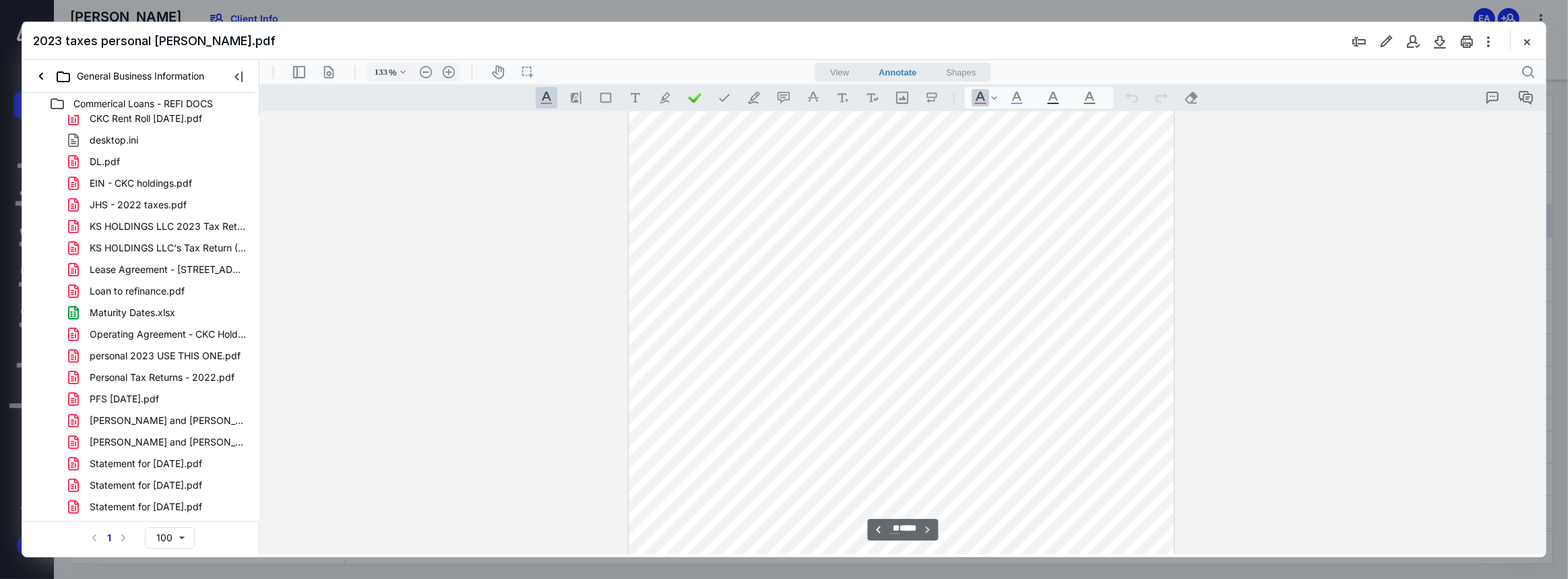 scroll, scrollTop: 35179, scrollLeft: 0, axis: vertical 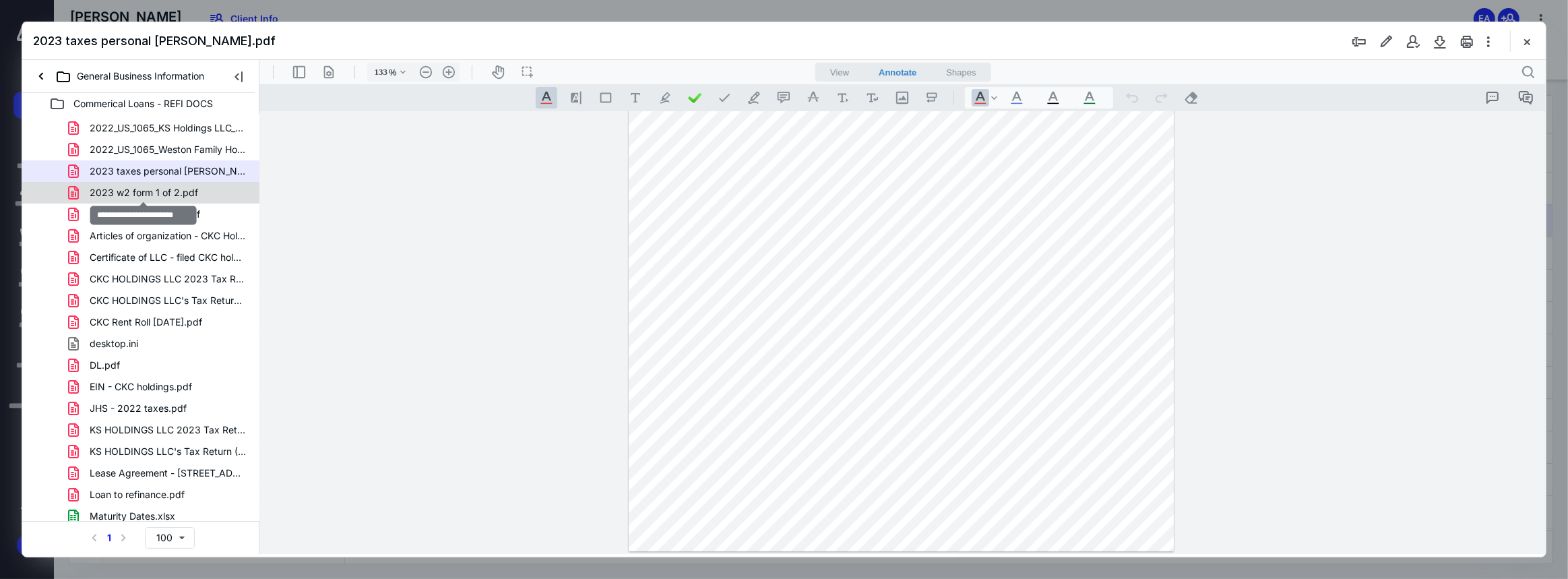 click on "2023 w2 form 1 of 2.pdf" at bounding box center (144, 193) 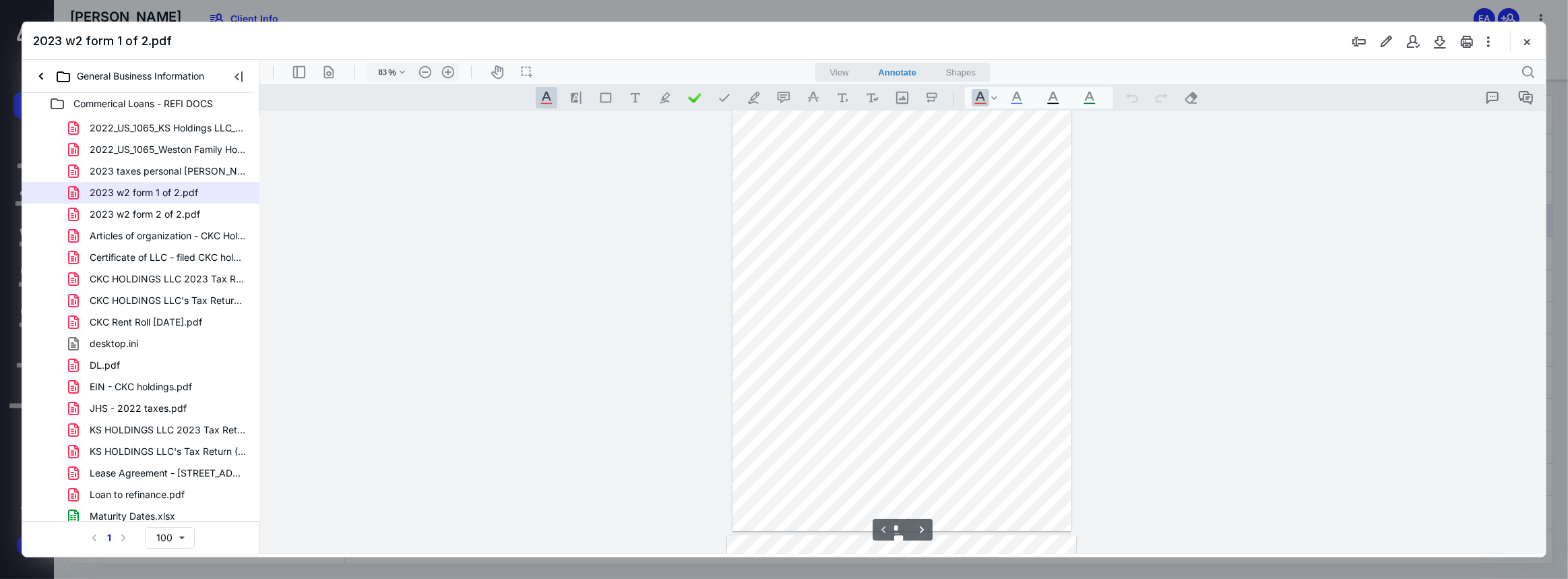 scroll, scrollTop: 0, scrollLeft: 0, axis: both 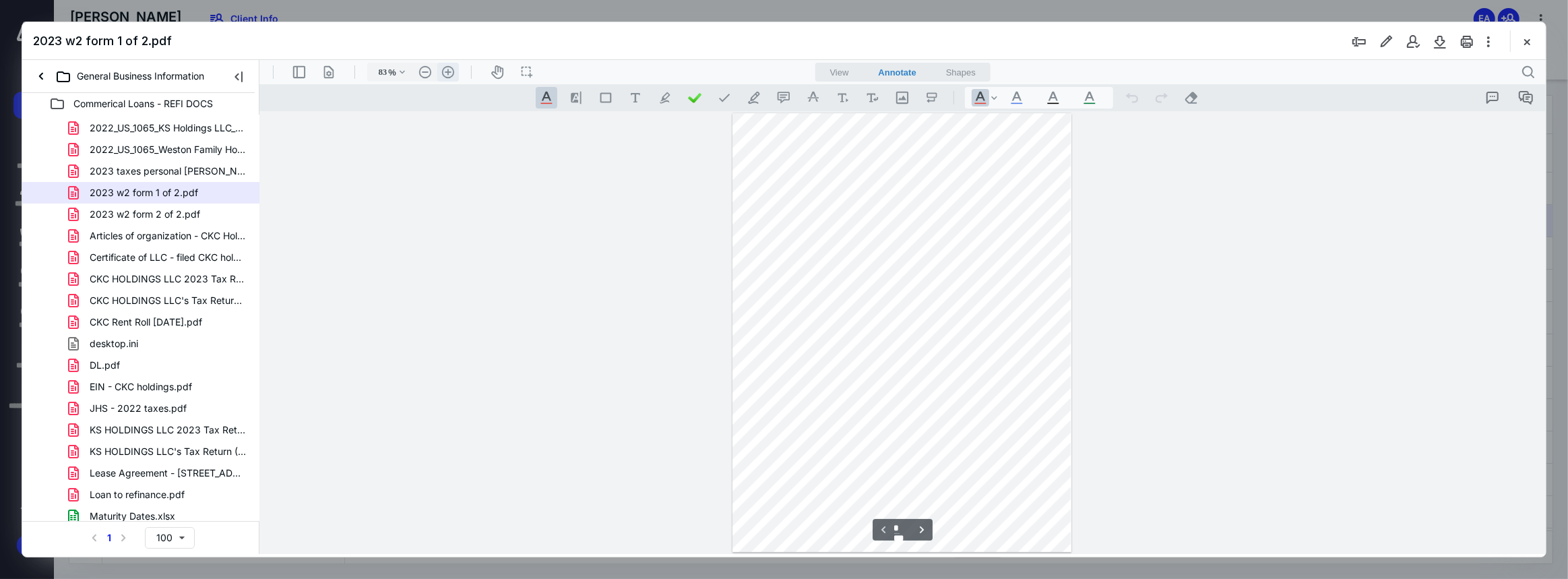 click on ".cls-1{fill:#abb0c4;} icon - header - zoom - in - line" at bounding box center [447, 71] 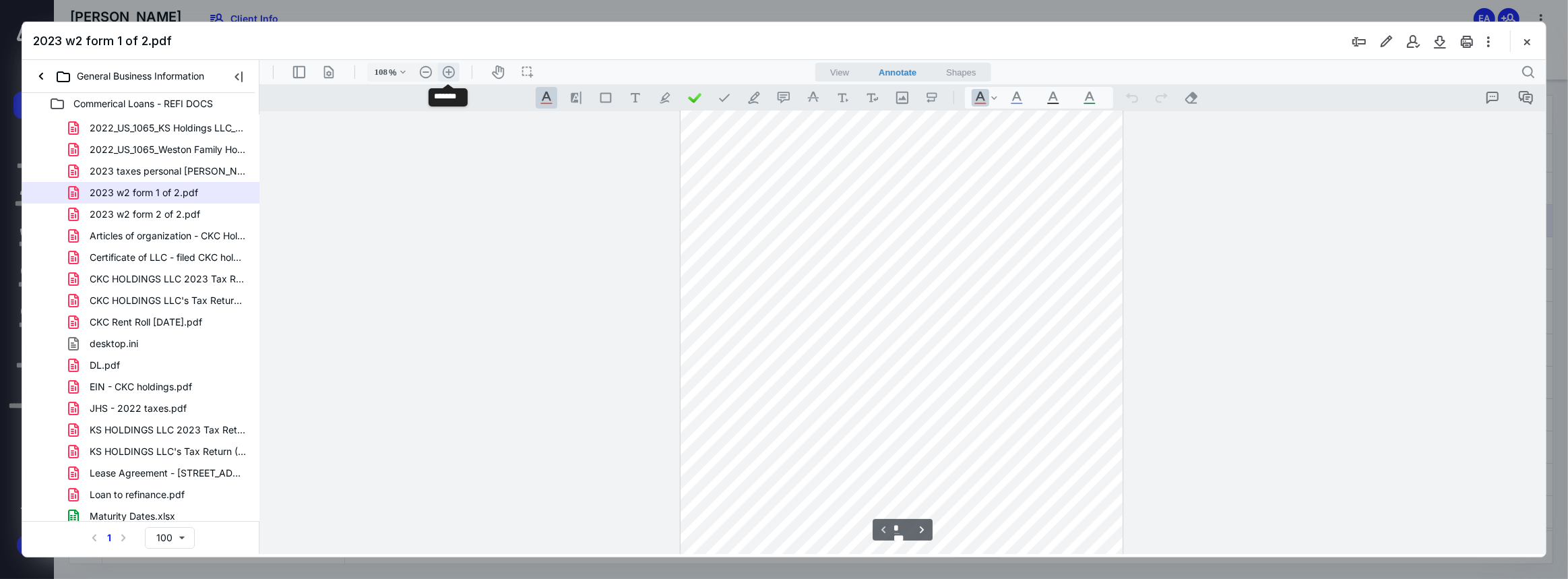 click on ".cls-1{fill:#abb0c4;} icon - header - zoom - in - line" at bounding box center [448, 71] 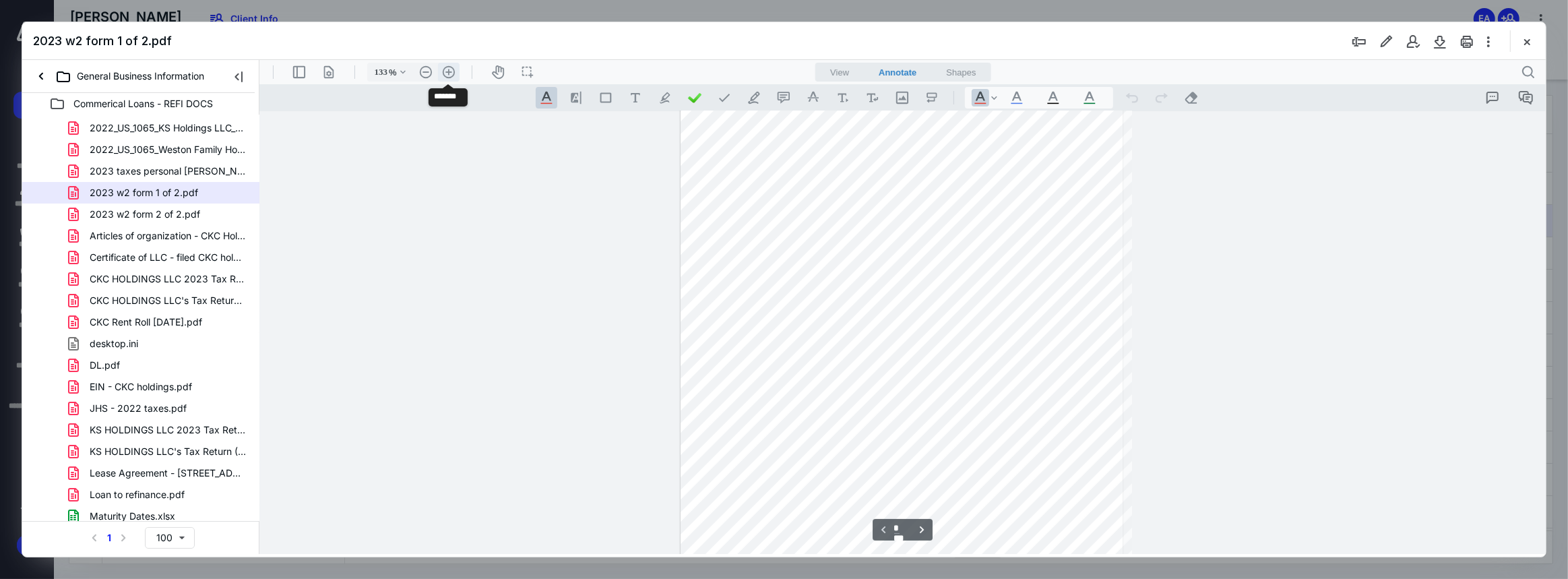 scroll, scrollTop: 119, scrollLeft: 0, axis: vertical 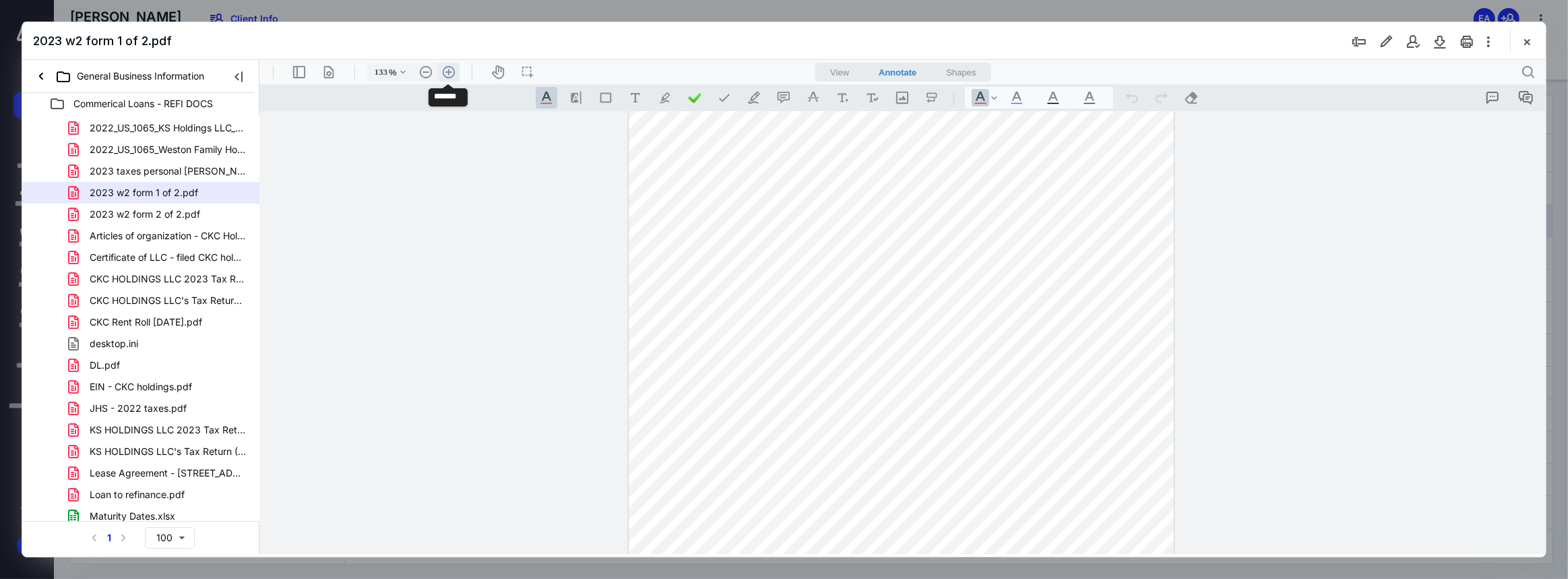 click on ".cls-1{fill:#abb0c4;} icon - header - zoom - in - line" at bounding box center (448, 71) 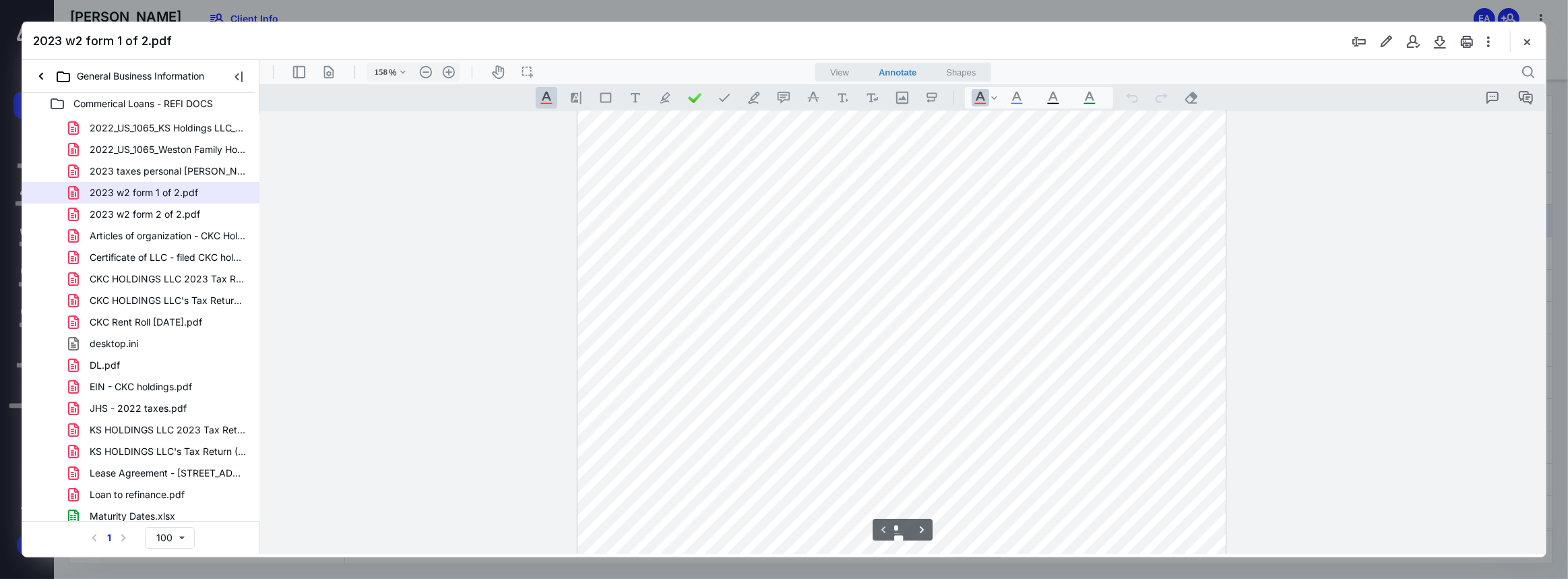 scroll, scrollTop: 0, scrollLeft: 0, axis: both 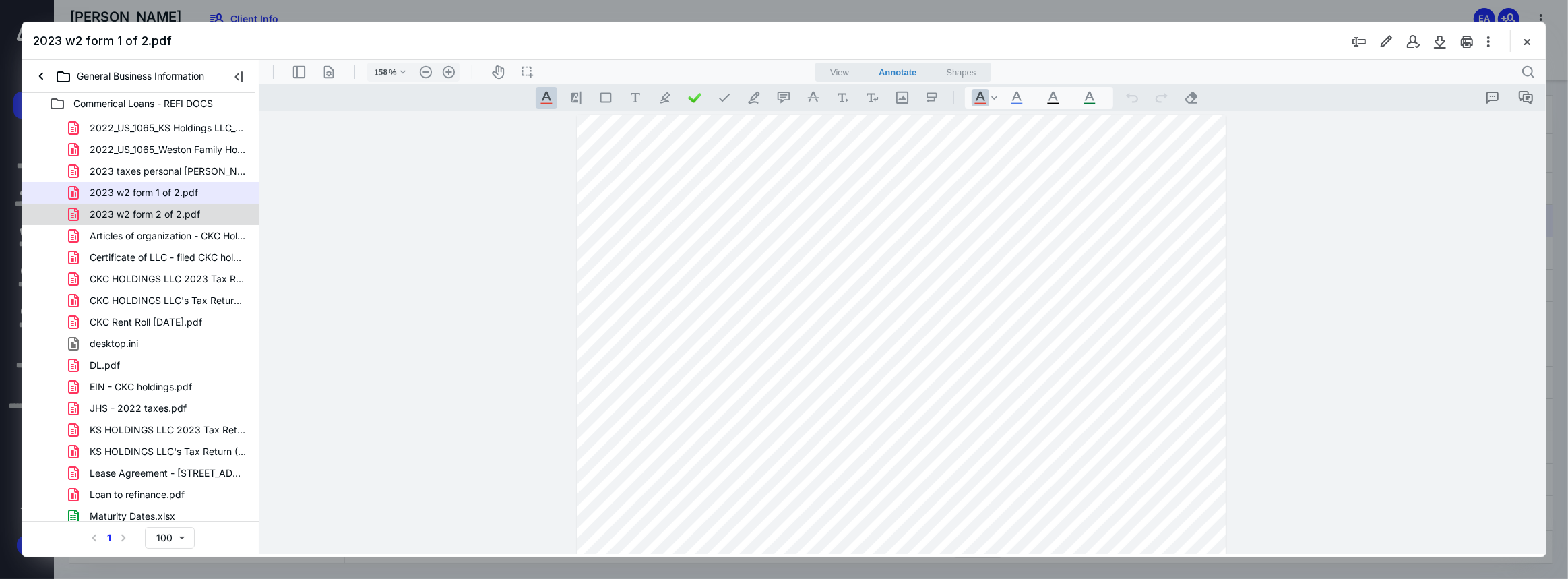 click on "2023 w2 form 2 of 2.pdf" at bounding box center [141, 214] 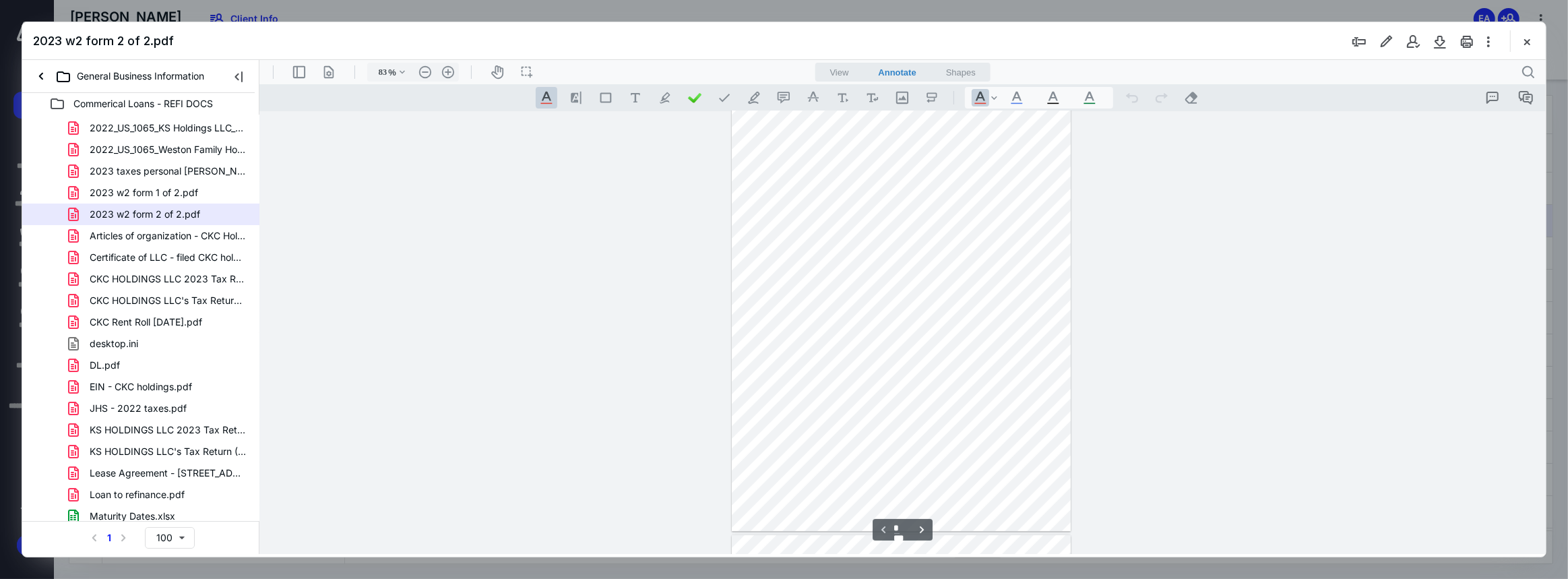 scroll, scrollTop: 0, scrollLeft: 0, axis: both 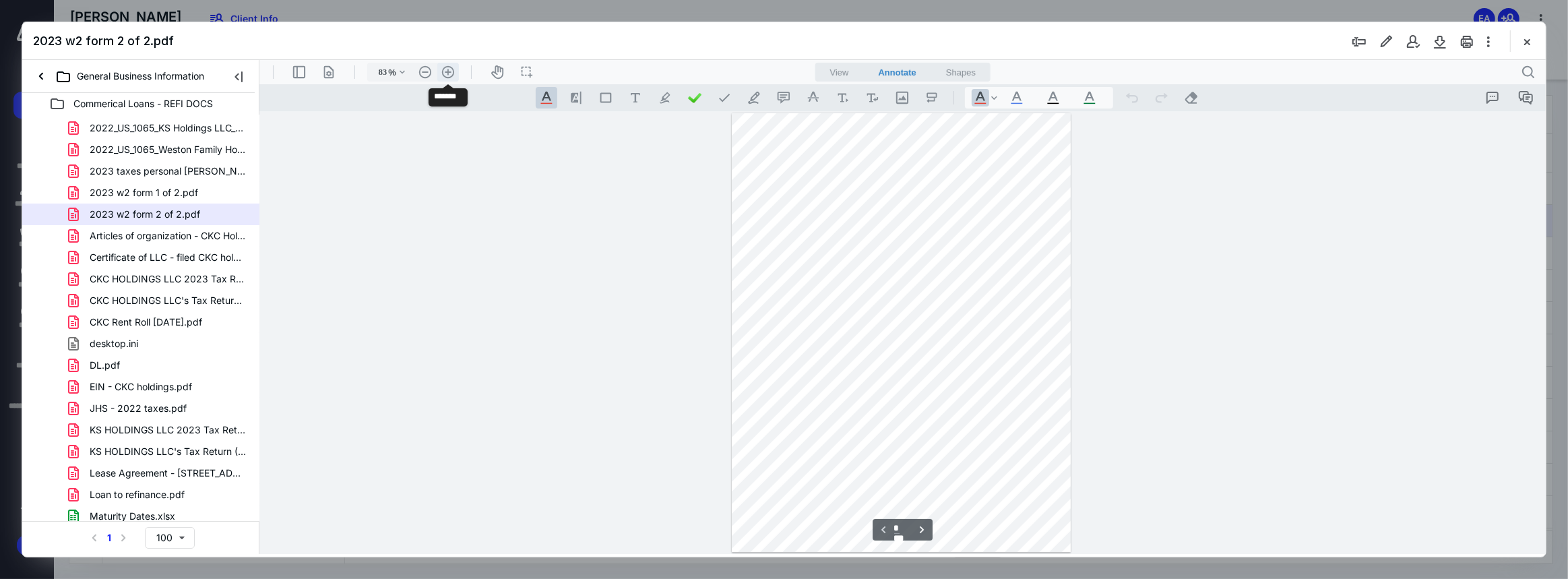 click on ".cls-1{fill:#abb0c4;} icon - header - zoom - in - line" at bounding box center (447, 71) 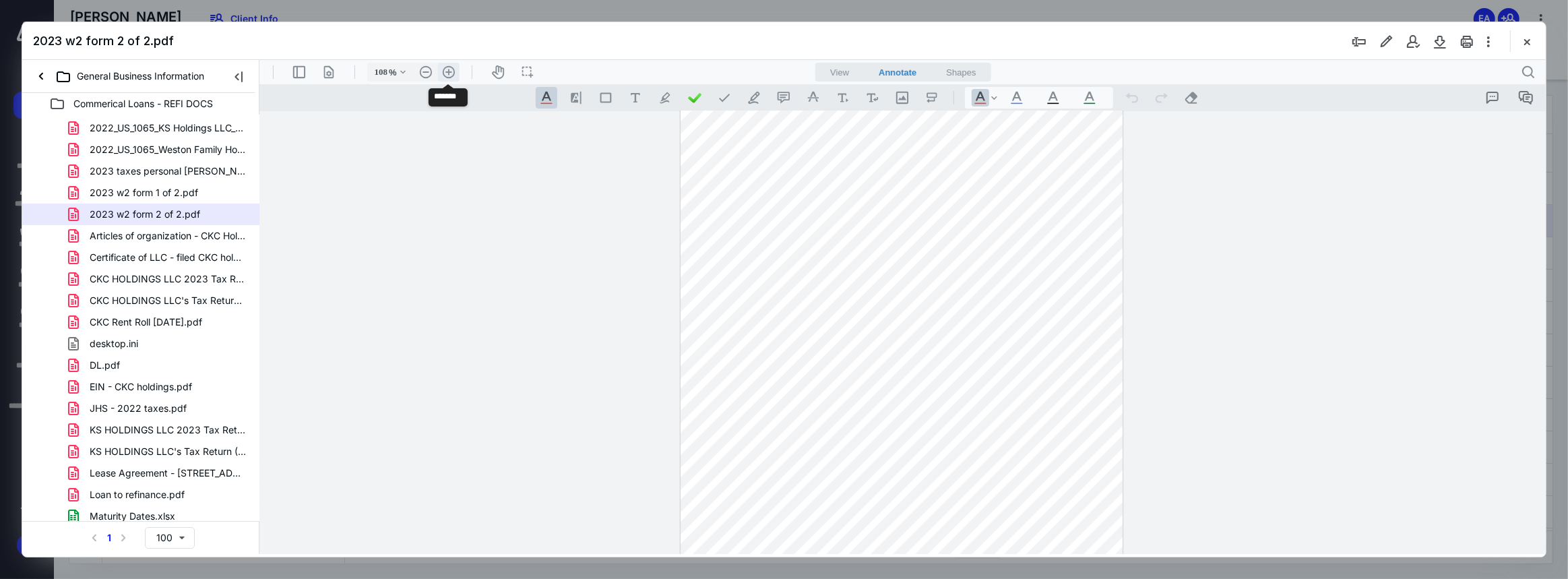 click on ".cls-1{fill:#abb0c4;} icon - header - zoom - in - line" at bounding box center (448, 71) 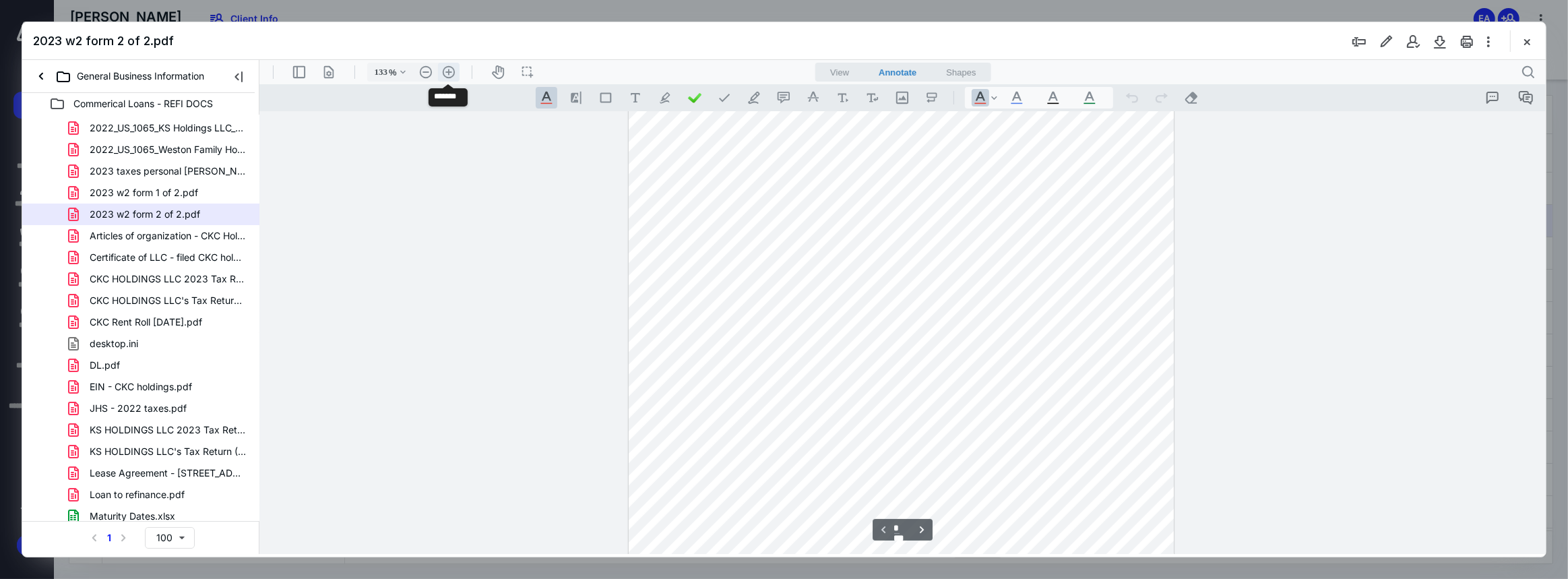 click on ".cls-1{fill:#abb0c4;} icon - header - zoom - in - line" at bounding box center (448, 71) 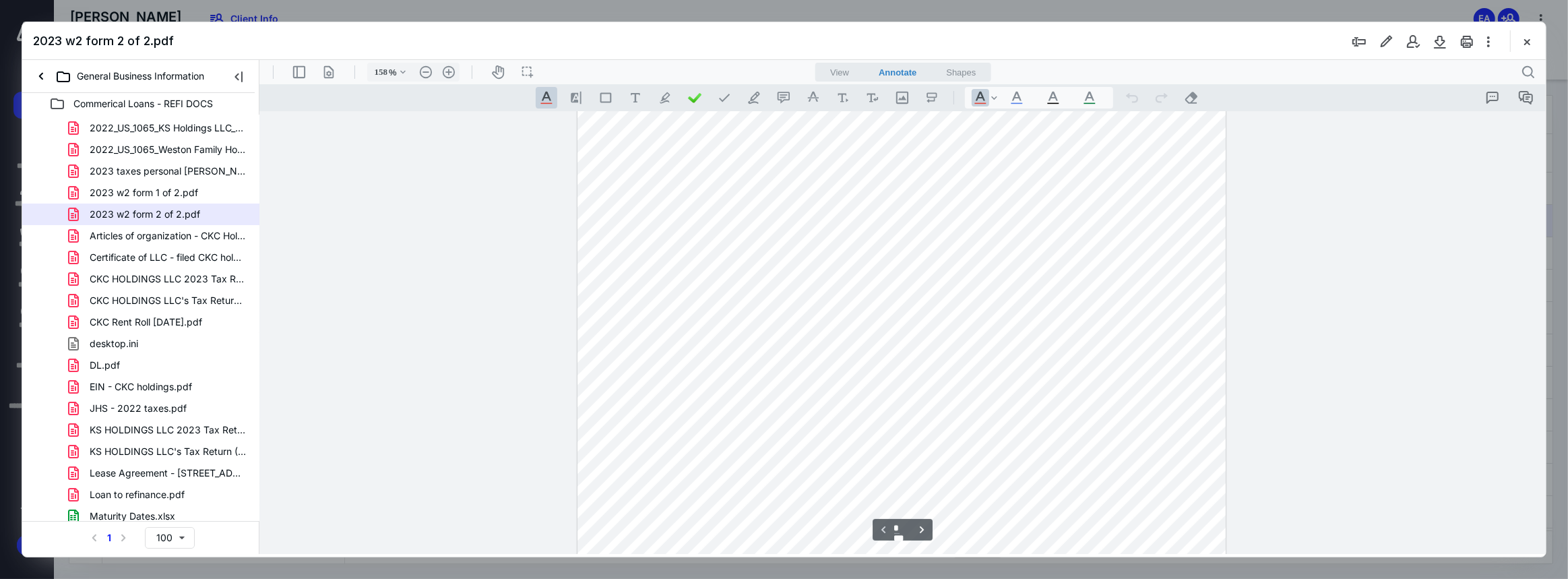 scroll, scrollTop: 102, scrollLeft: 0, axis: vertical 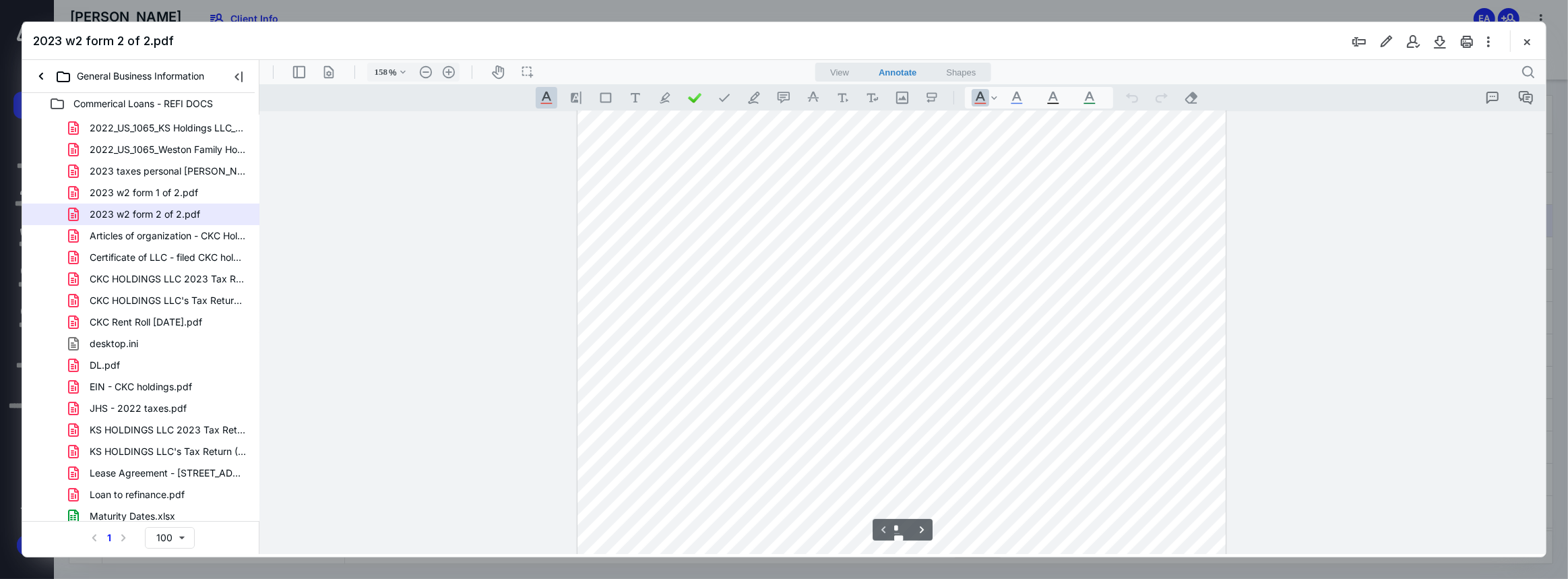 click on "2023 w2 form 1 of 2.pdf" at bounding box center [144, 193] 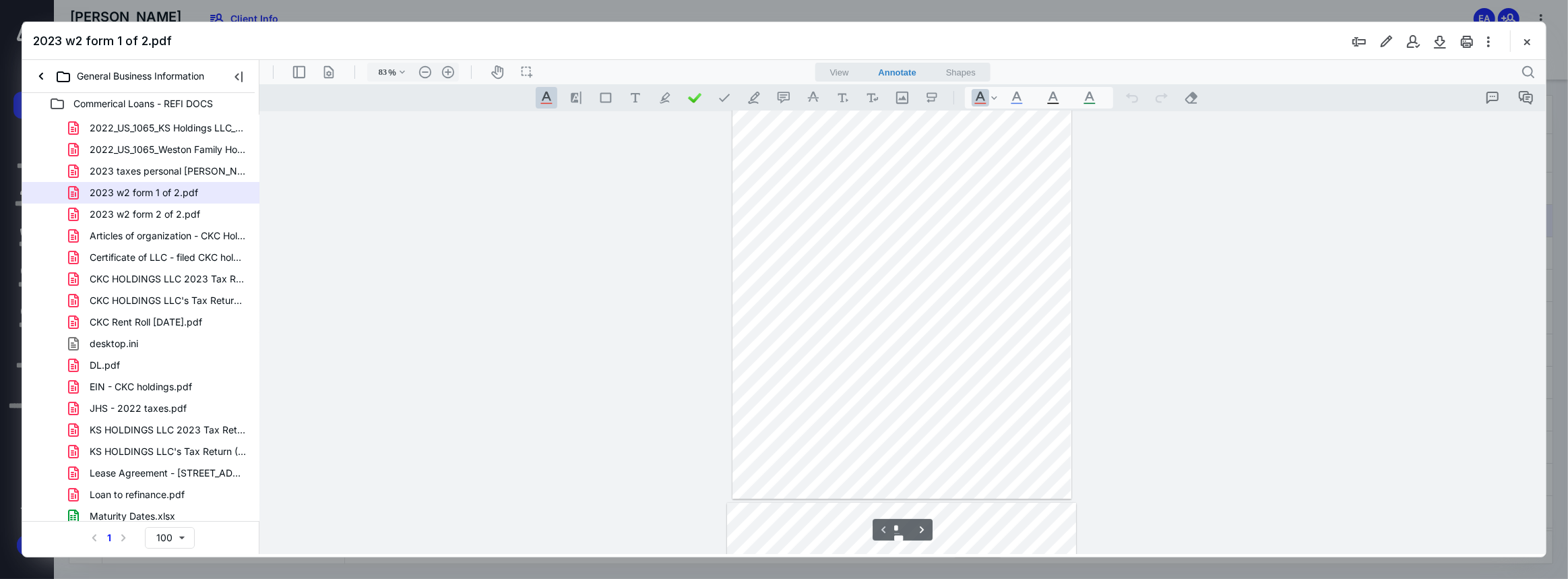 scroll, scrollTop: 0, scrollLeft: 0, axis: both 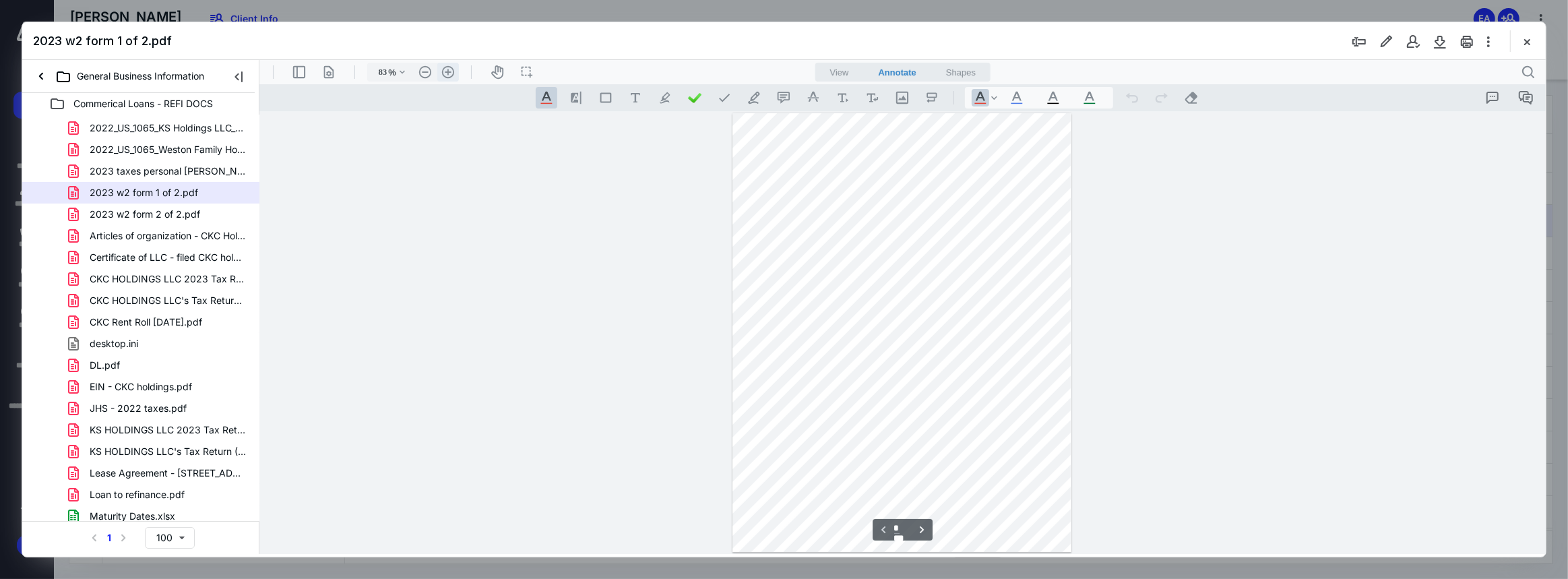 click on ".cls-1{fill:#abb0c4;} icon - header - zoom - in - line" at bounding box center [447, 71] 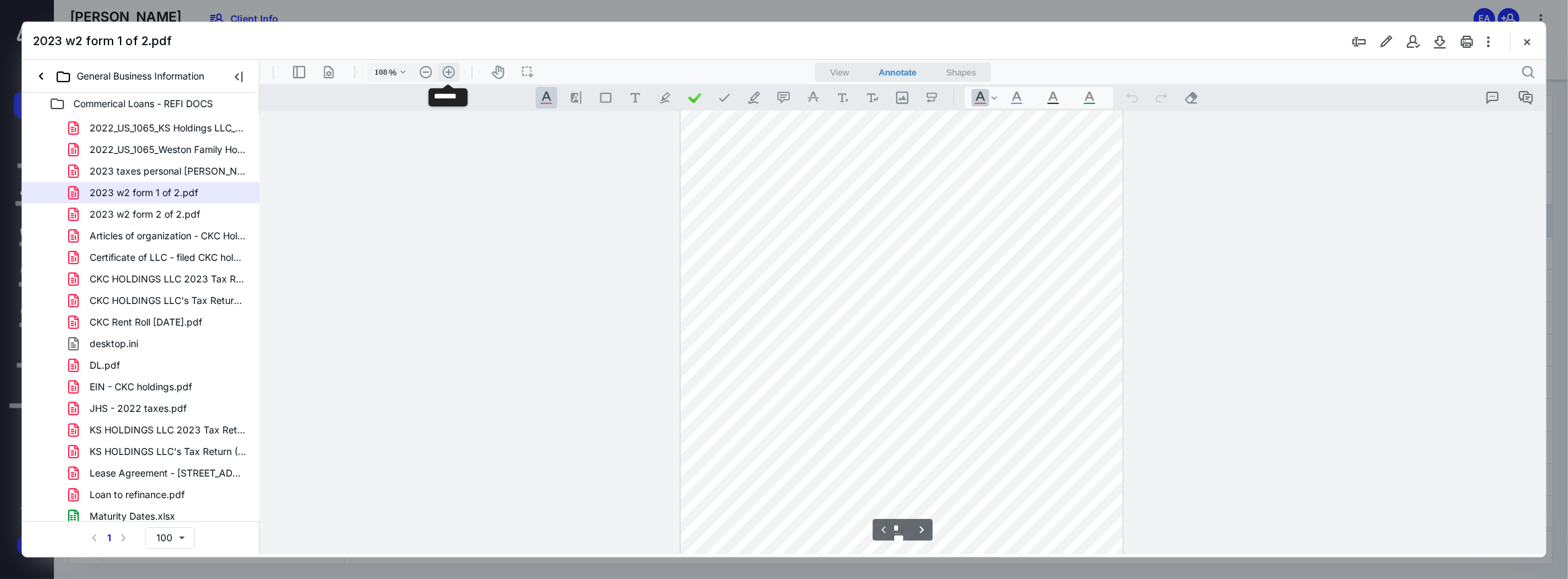 click on ".cls-1{fill:#abb0c4;} icon - header - zoom - in - line" at bounding box center (448, 71) 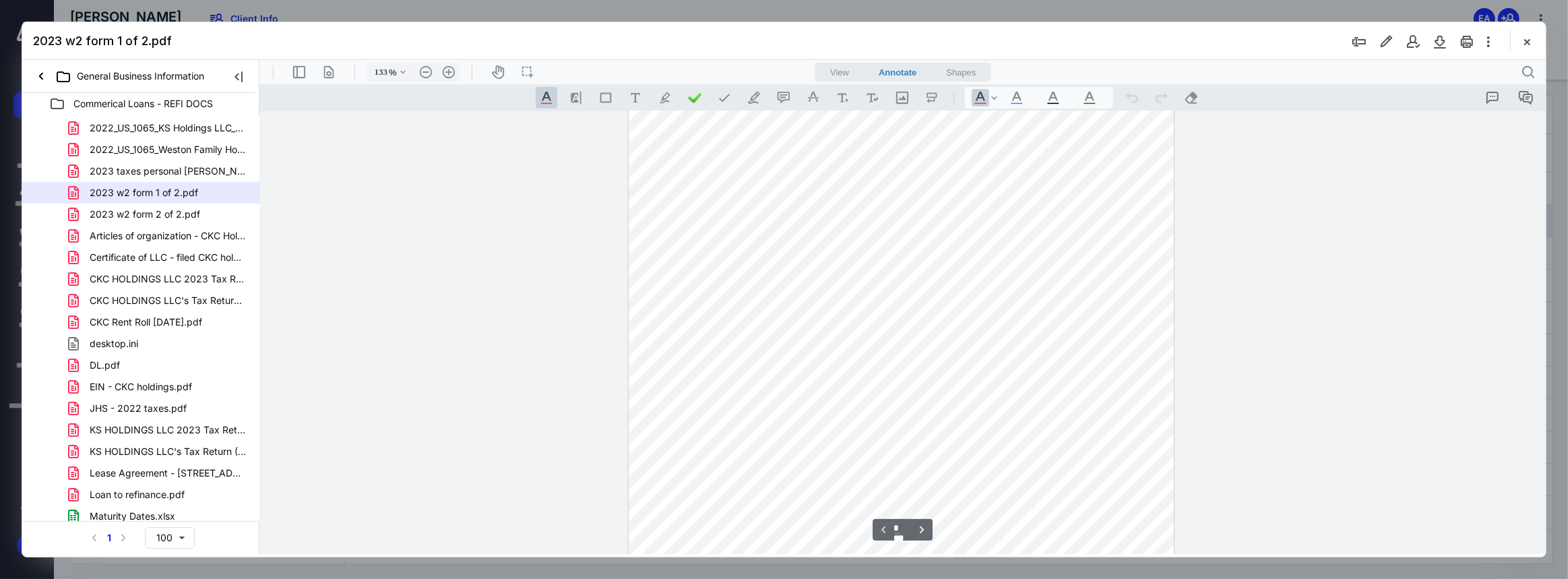 scroll, scrollTop: 0, scrollLeft: 0, axis: both 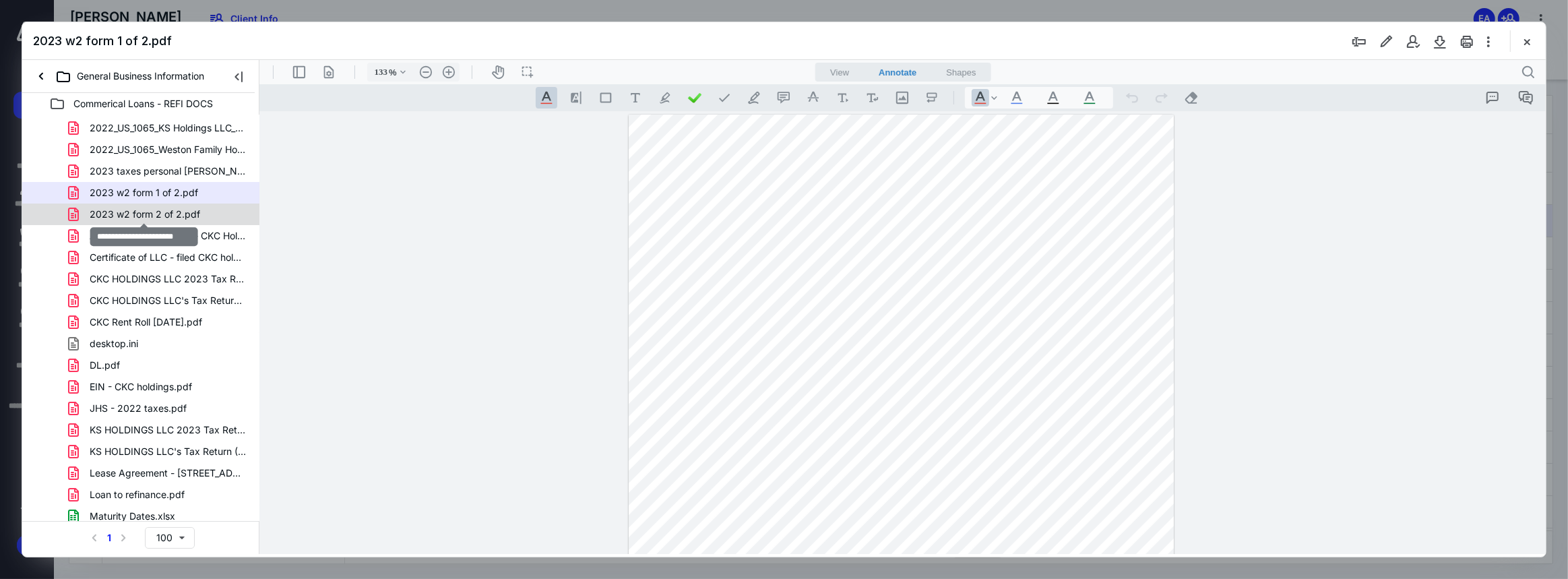 click on "2023 w2 form 2 of 2.pdf" at bounding box center [145, 214] 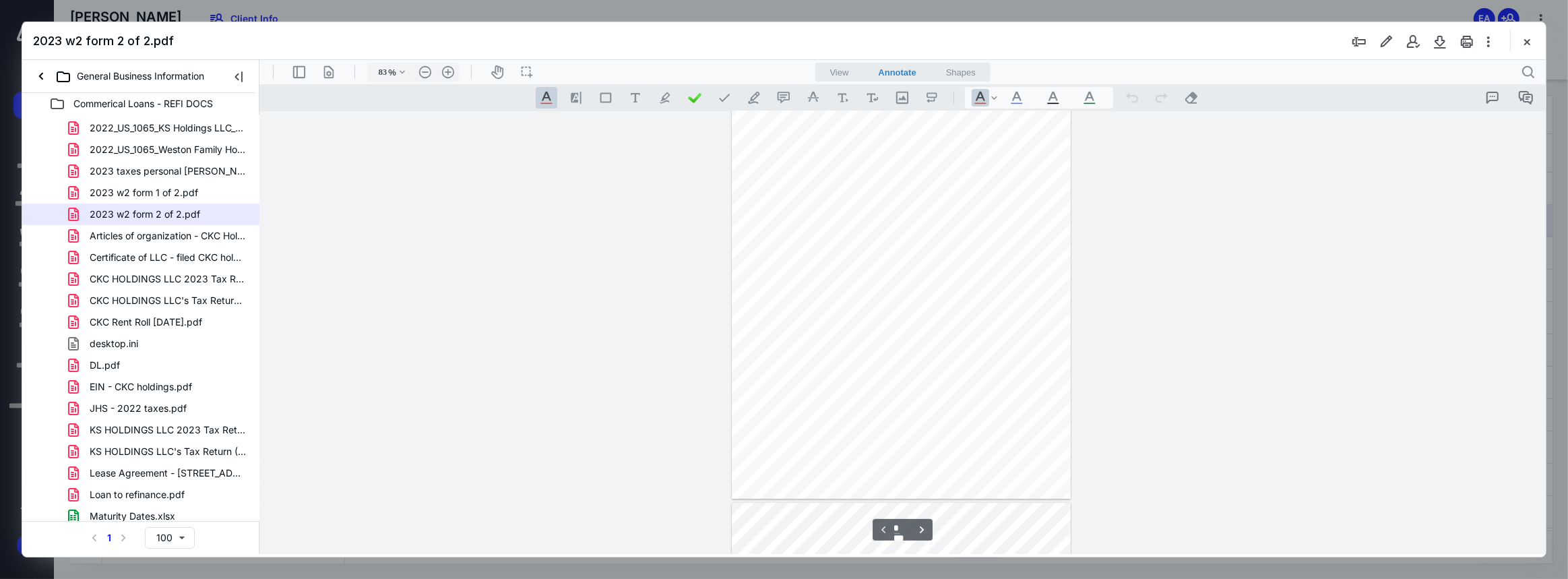 scroll, scrollTop: 0, scrollLeft: 0, axis: both 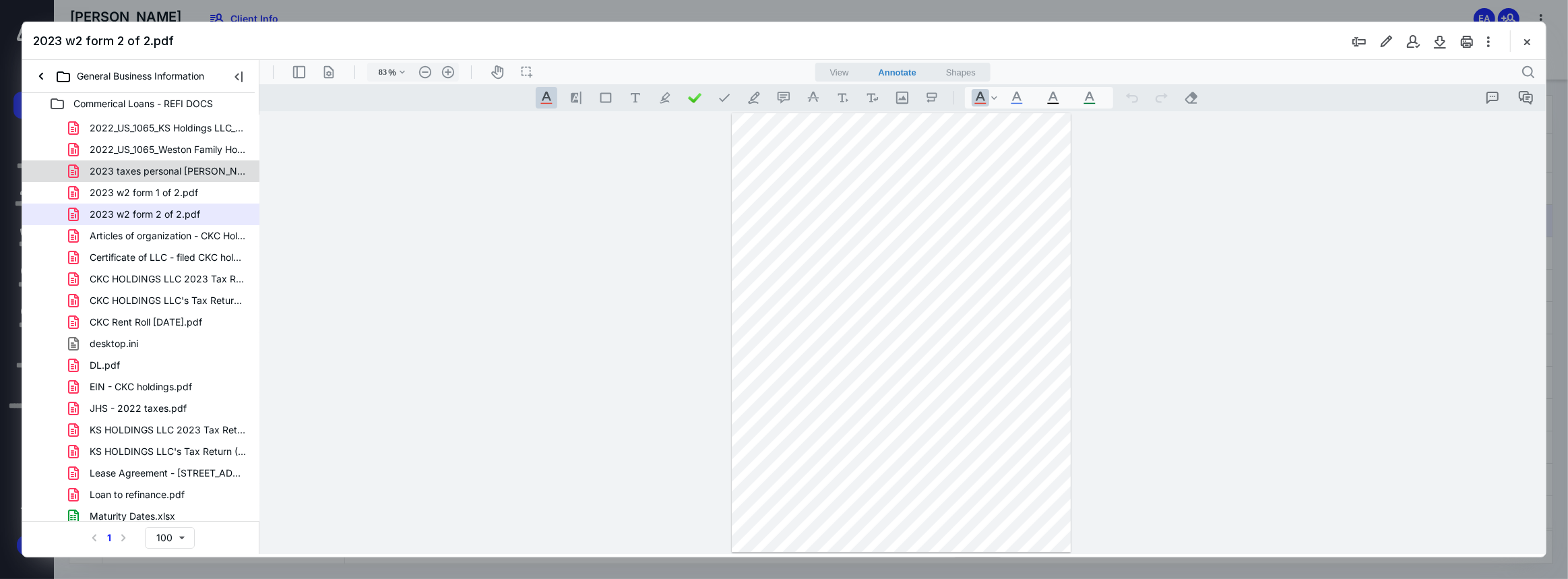 click on "2023 taxes personal [PERSON_NAME].pdf" at bounding box center [168, 171] 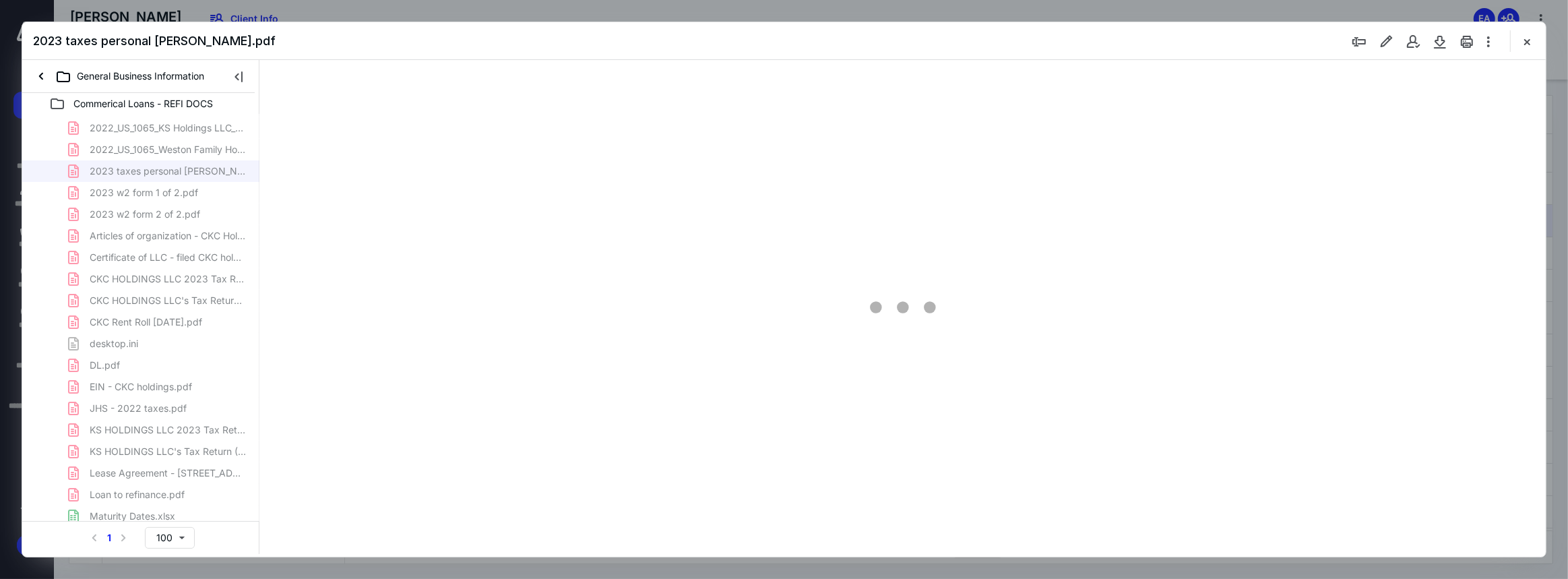 type on "83" 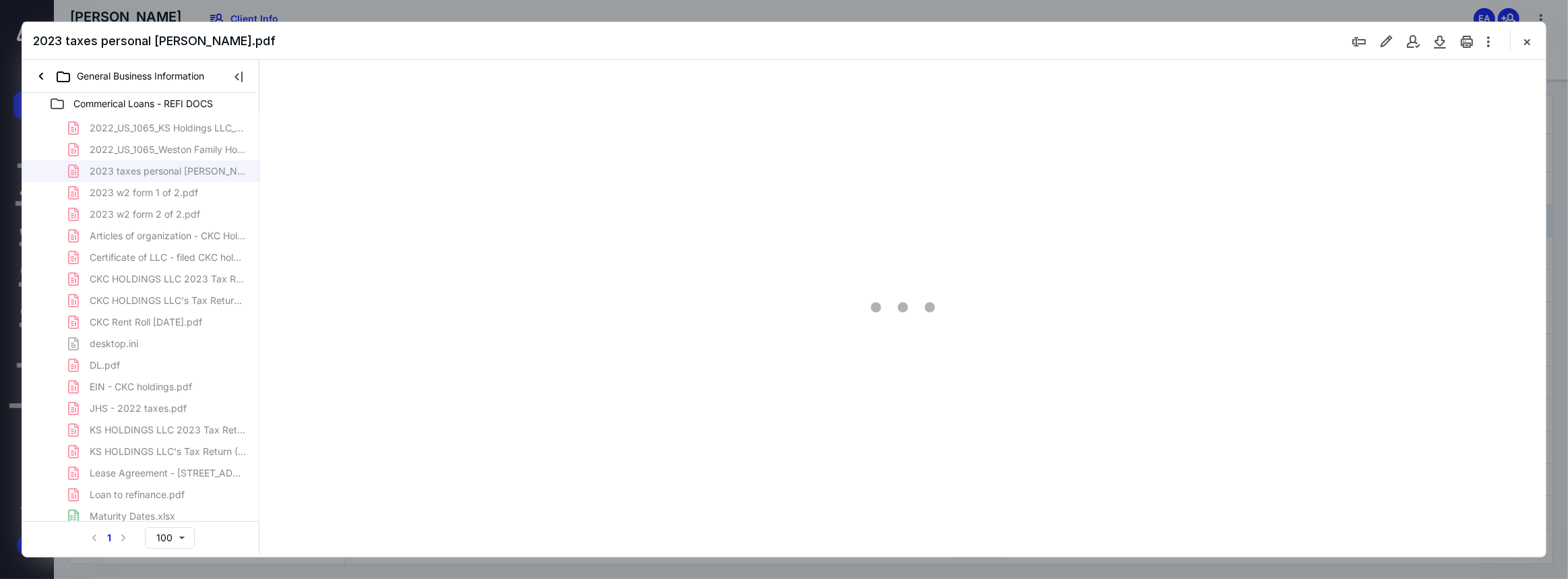 scroll, scrollTop: 53, scrollLeft: 0, axis: vertical 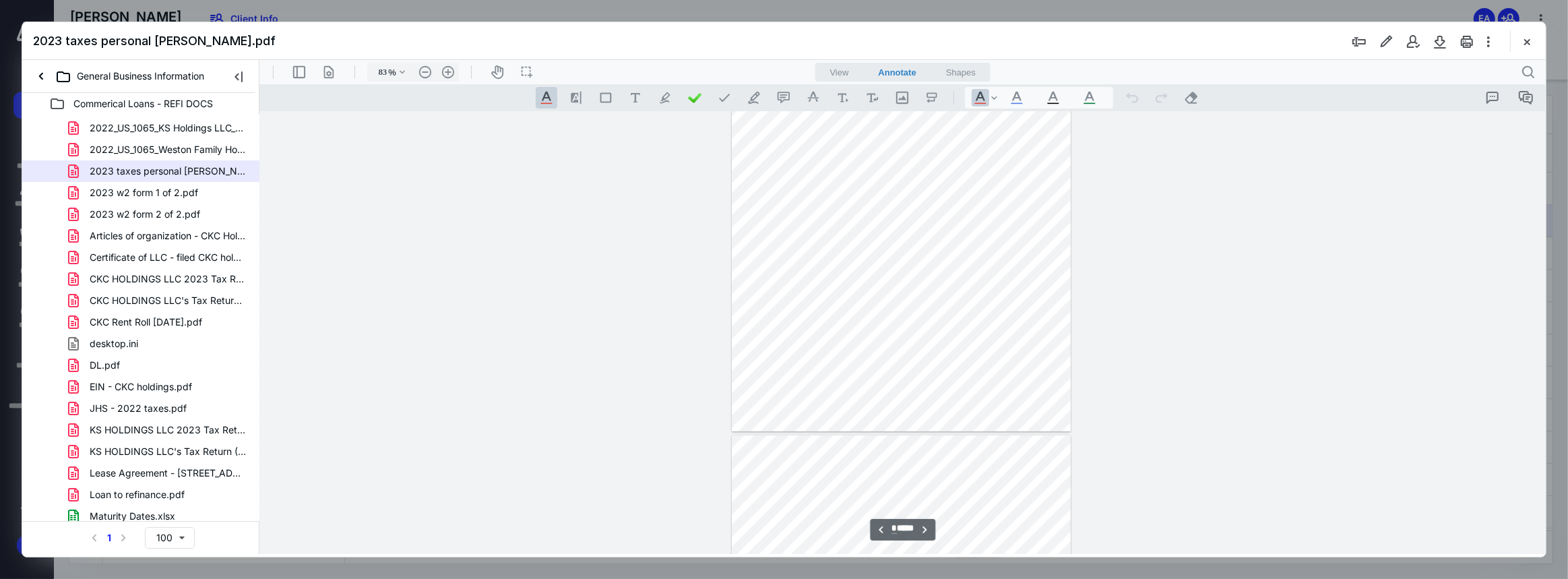 type on "*" 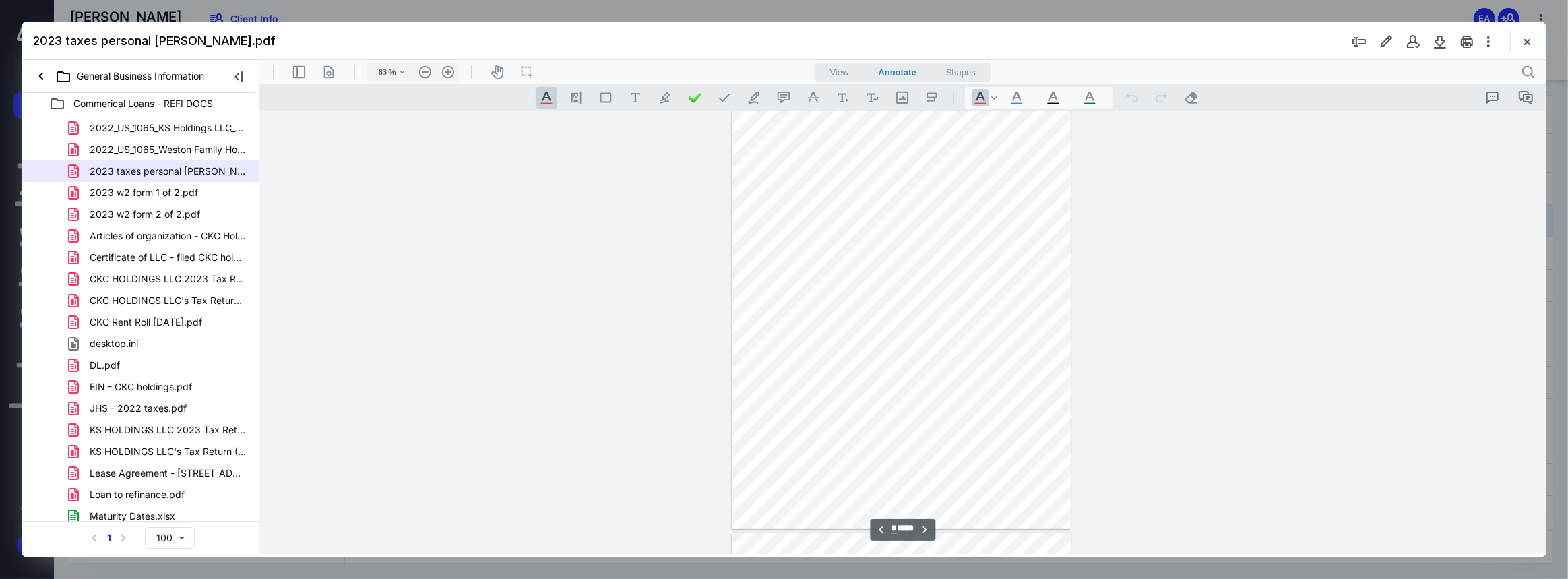 scroll, scrollTop: 972, scrollLeft: 0, axis: vertical 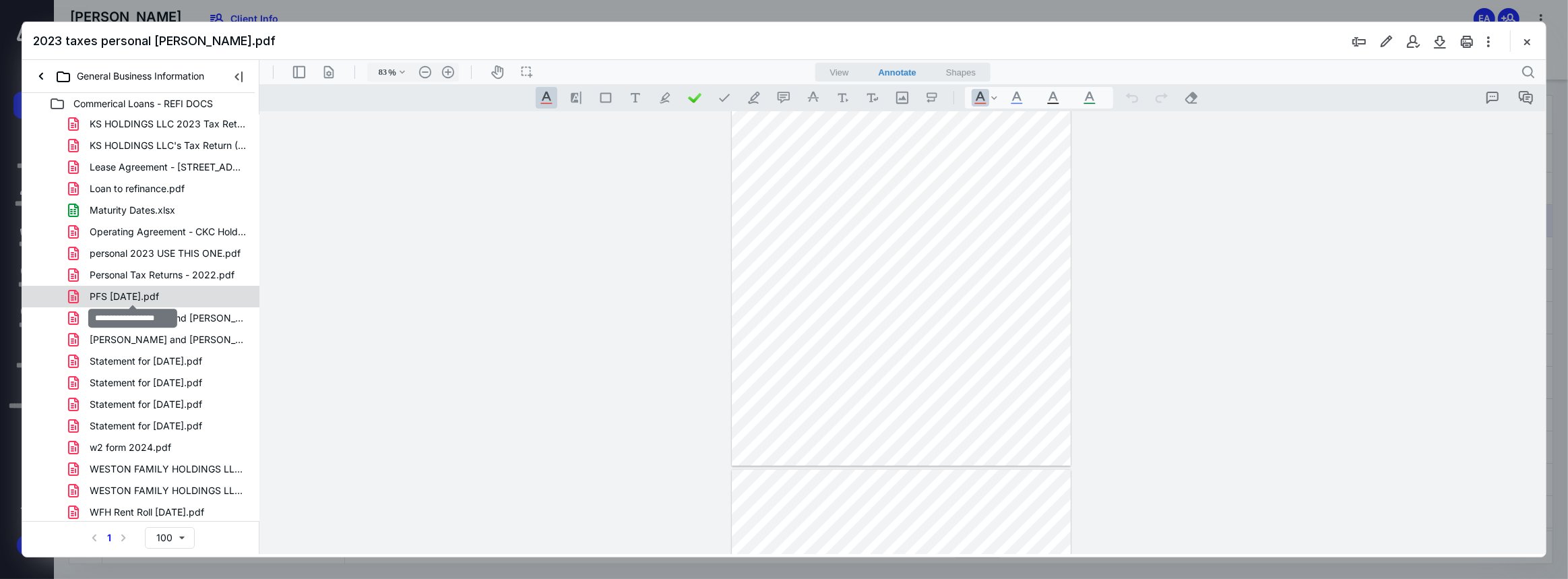 click on "PFS [DATE].pdf" at bounding box center (124, 297) 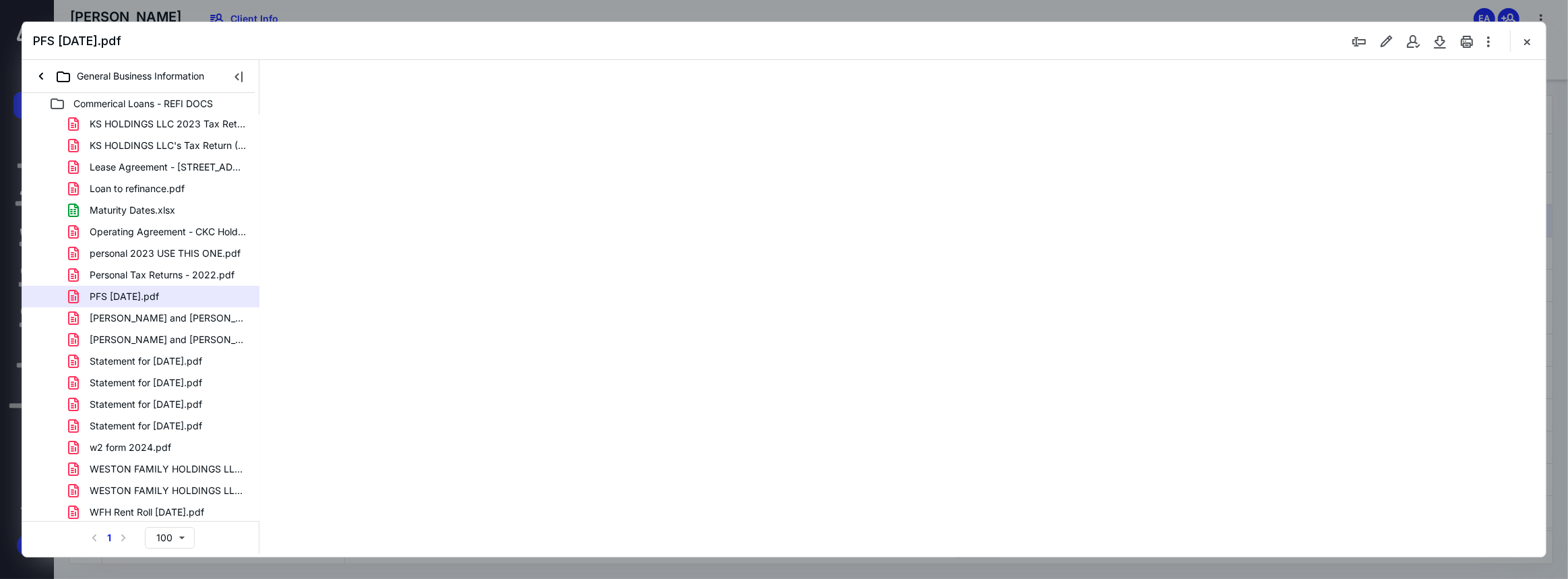 scroll, scrollTop: 0, scrollLeft: 0, axis: both 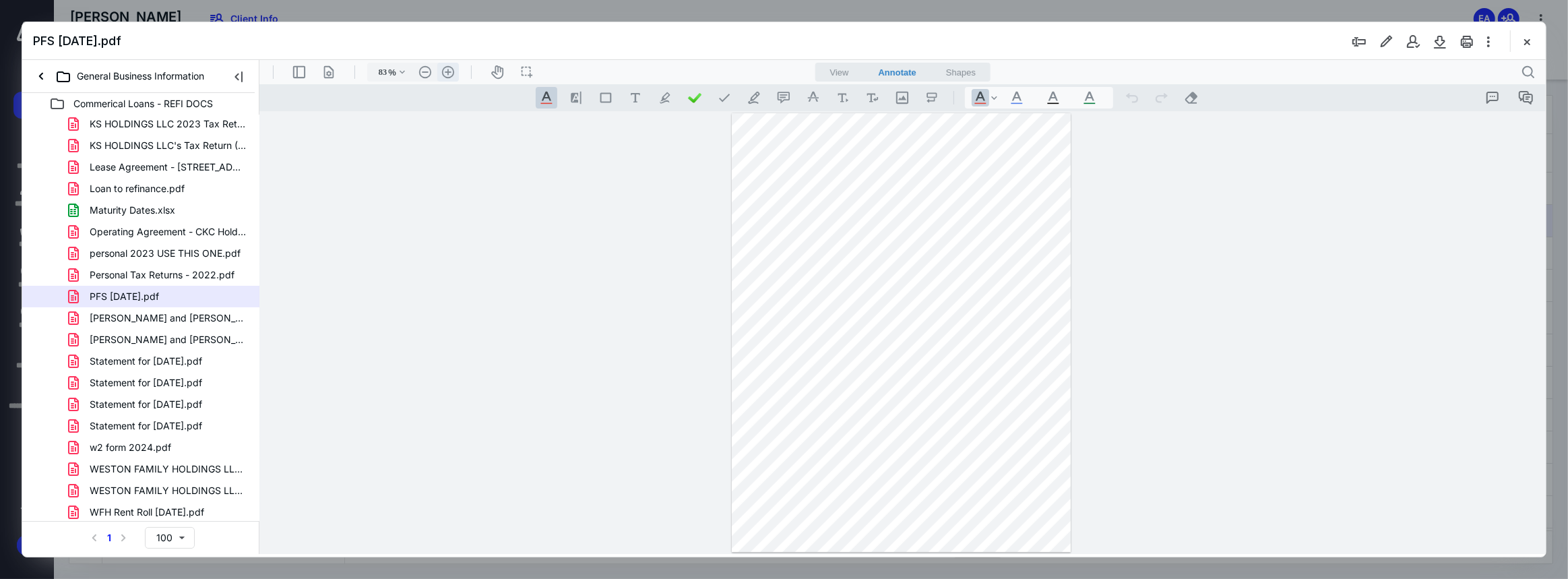 click on ".cls-1{fill:#abb0c4;} icon - header - zoom - in - line" at bounding box center (447, 71) 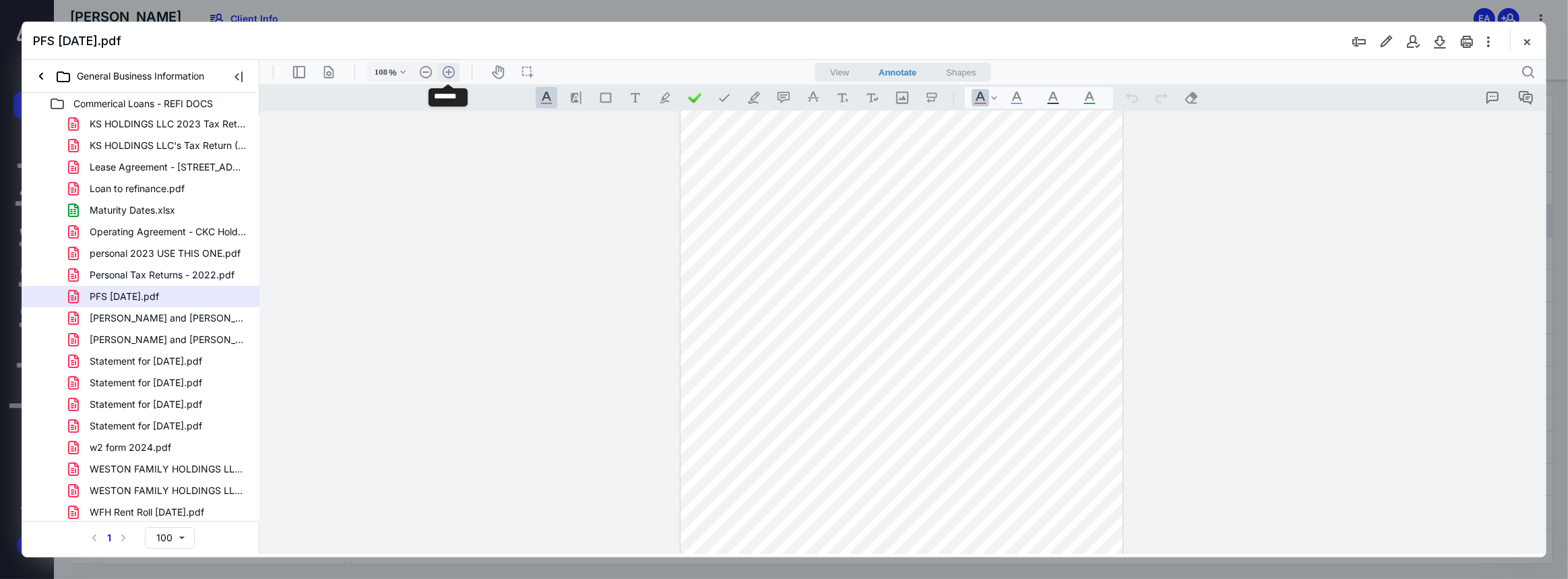 click on ".cls-1{fill:#abb0c4;} icon - header - zoom - in - line" at bounding box center (448, 71) 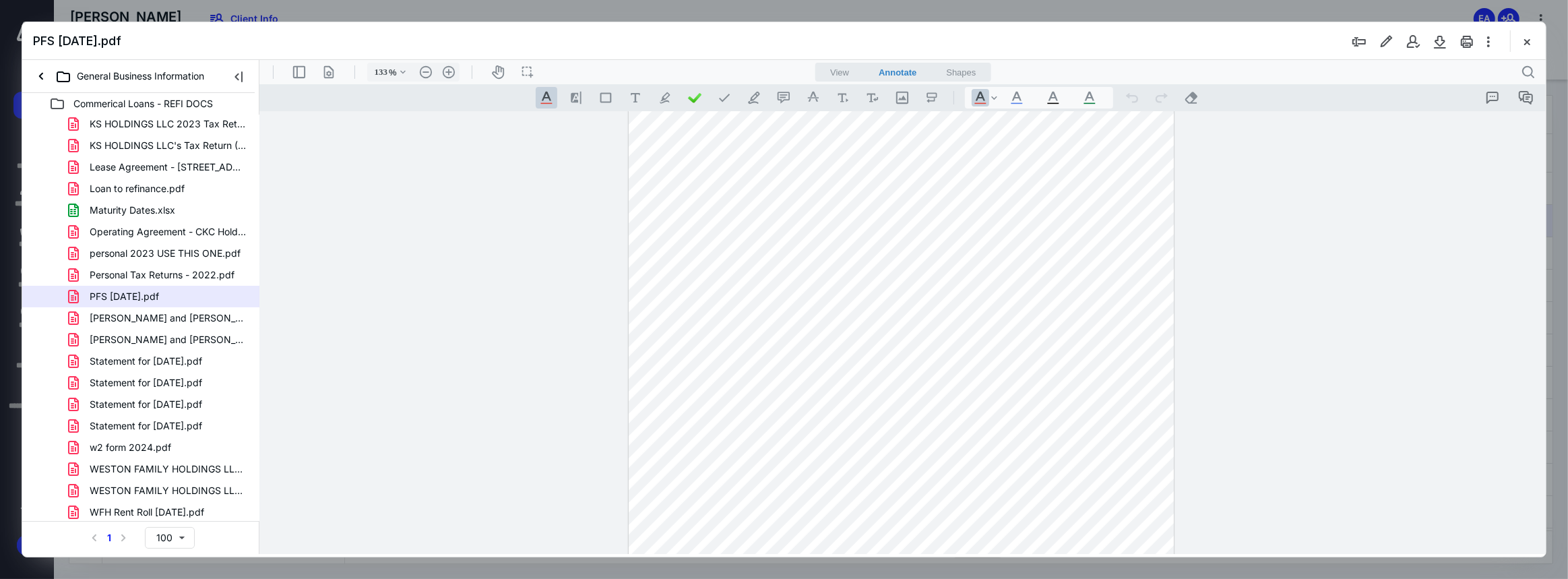 scroll, scrollTop: 269, scrollLeft: 0, axis: vertical 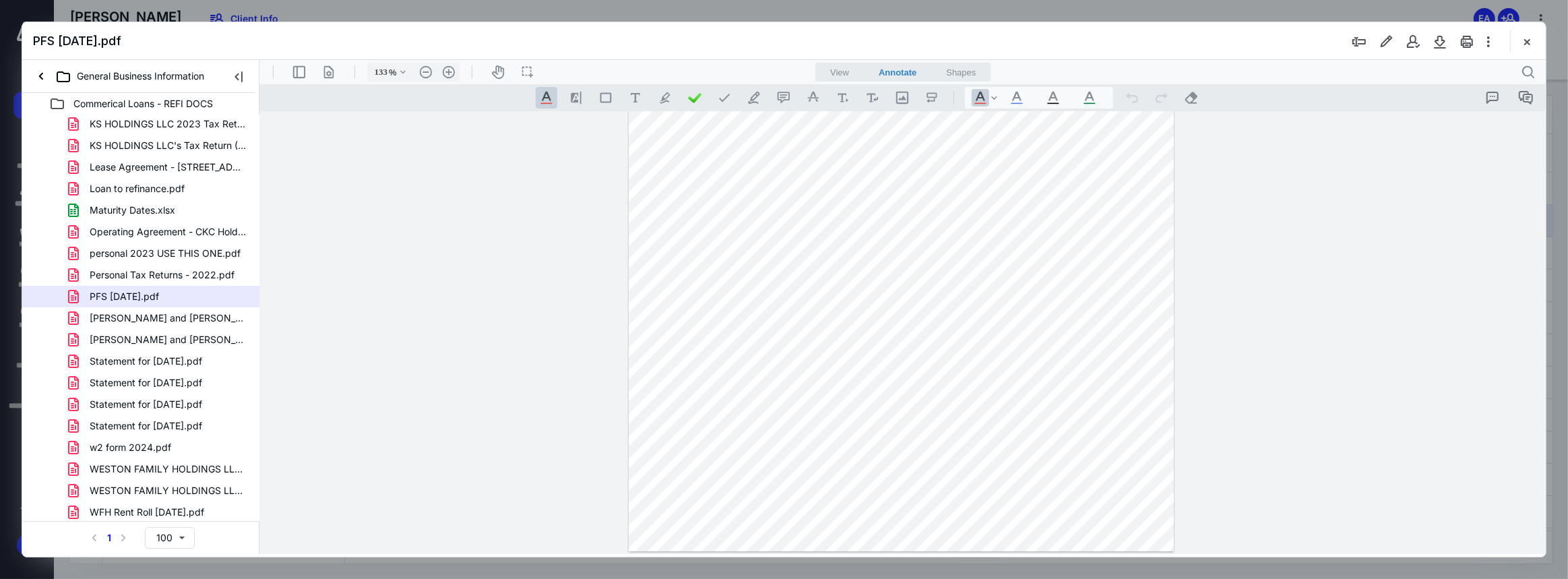 drag, startPoint x: 168, startPoint y: 317, endPoint x: 164, endPoint y: 324, distance: 8.06226 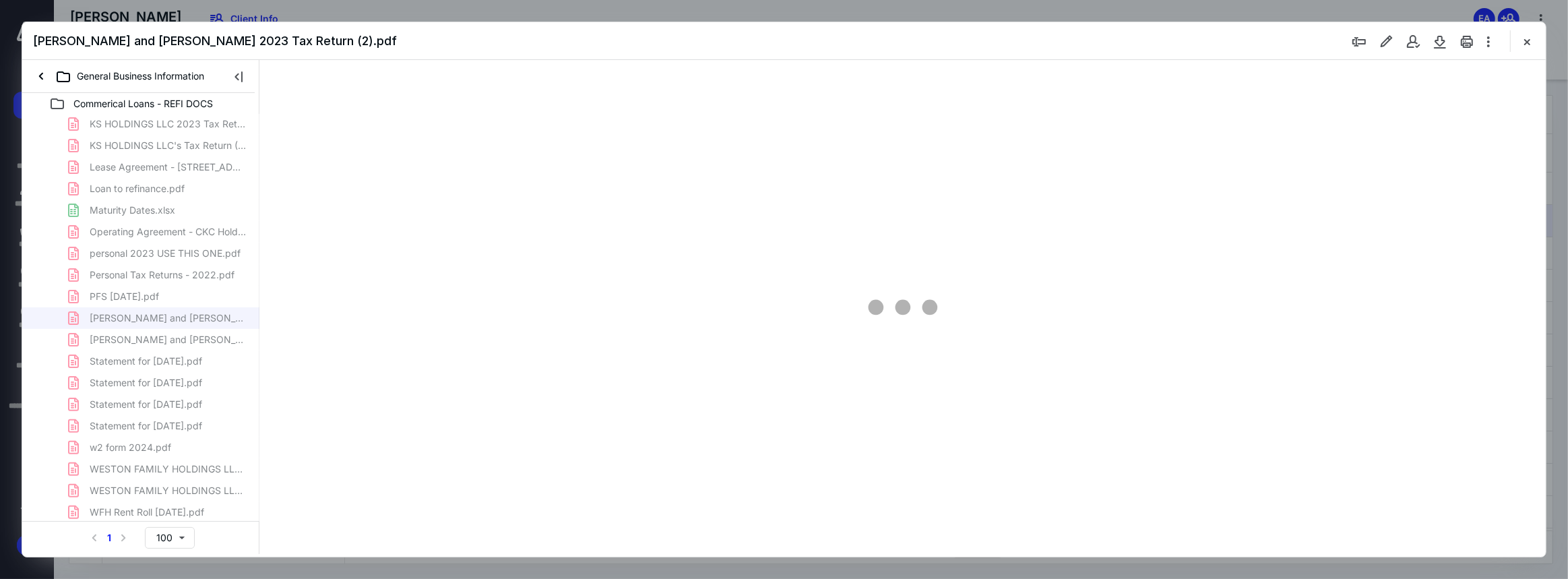 type on "83" 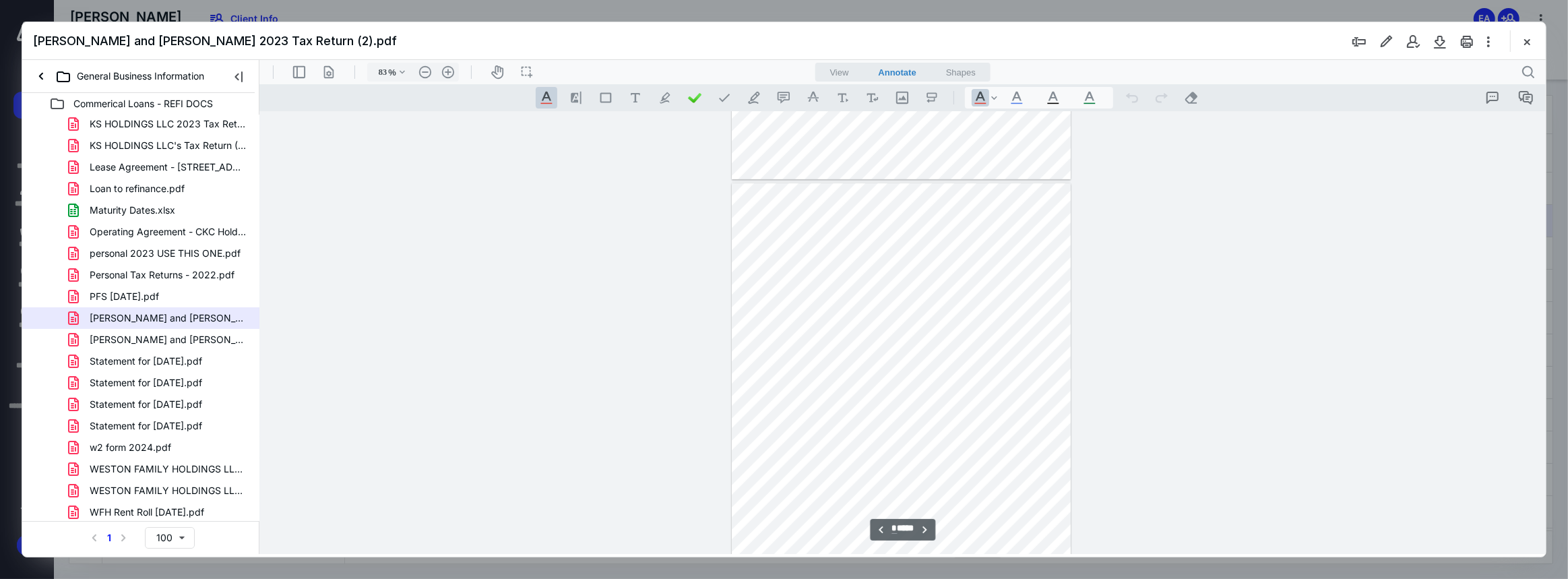 scroll, scrollTop: 919, scrollLeft: 0, axis: vertical 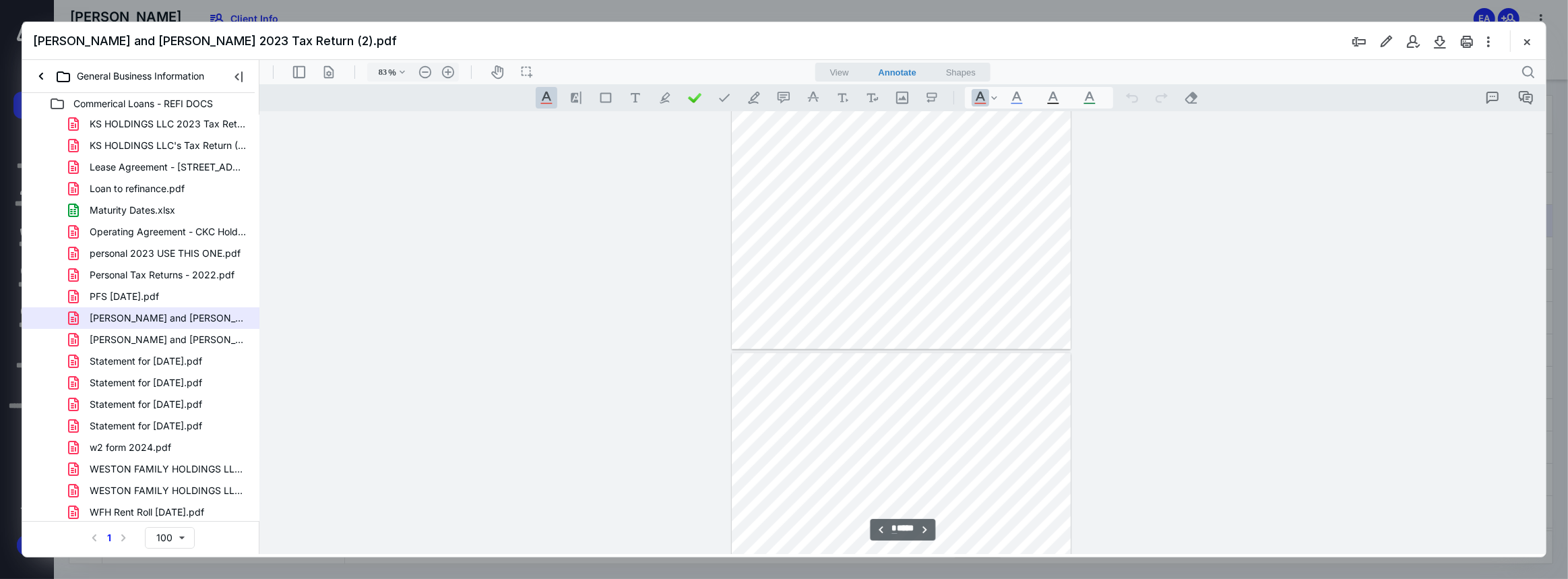 type on "*" 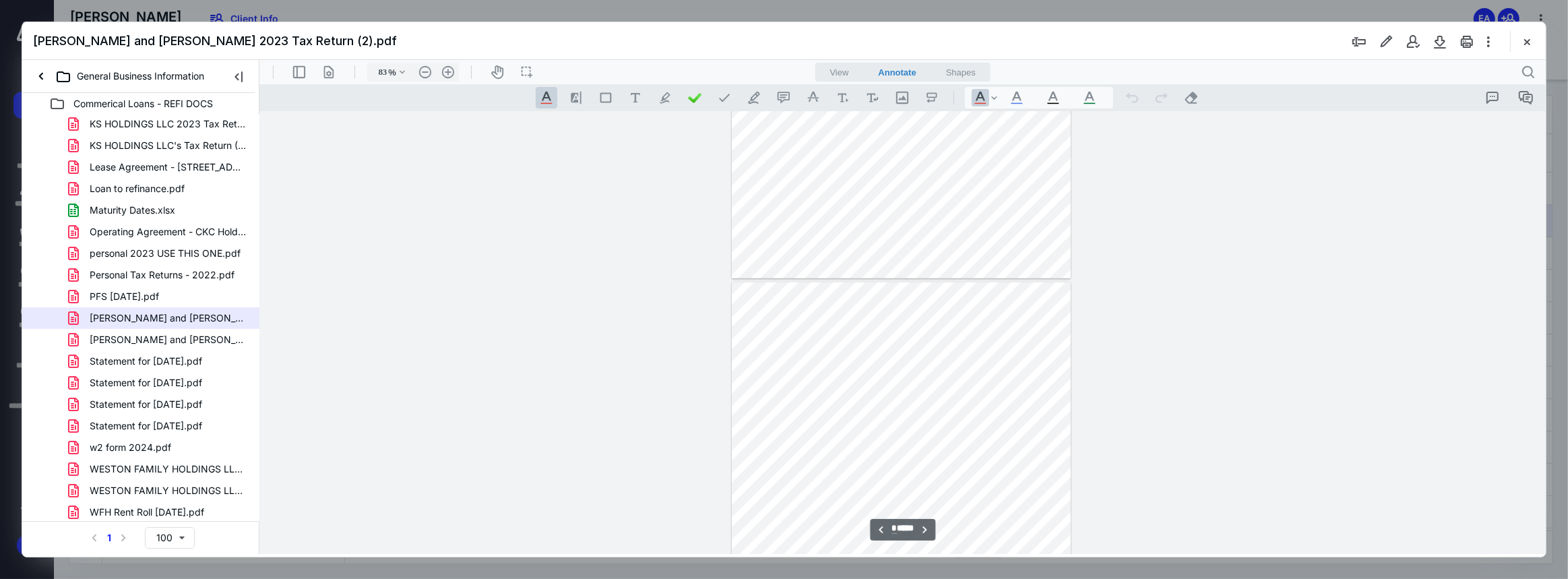 scroll, scrollTop: 1736, scrollLeft: 0, axis: vertical 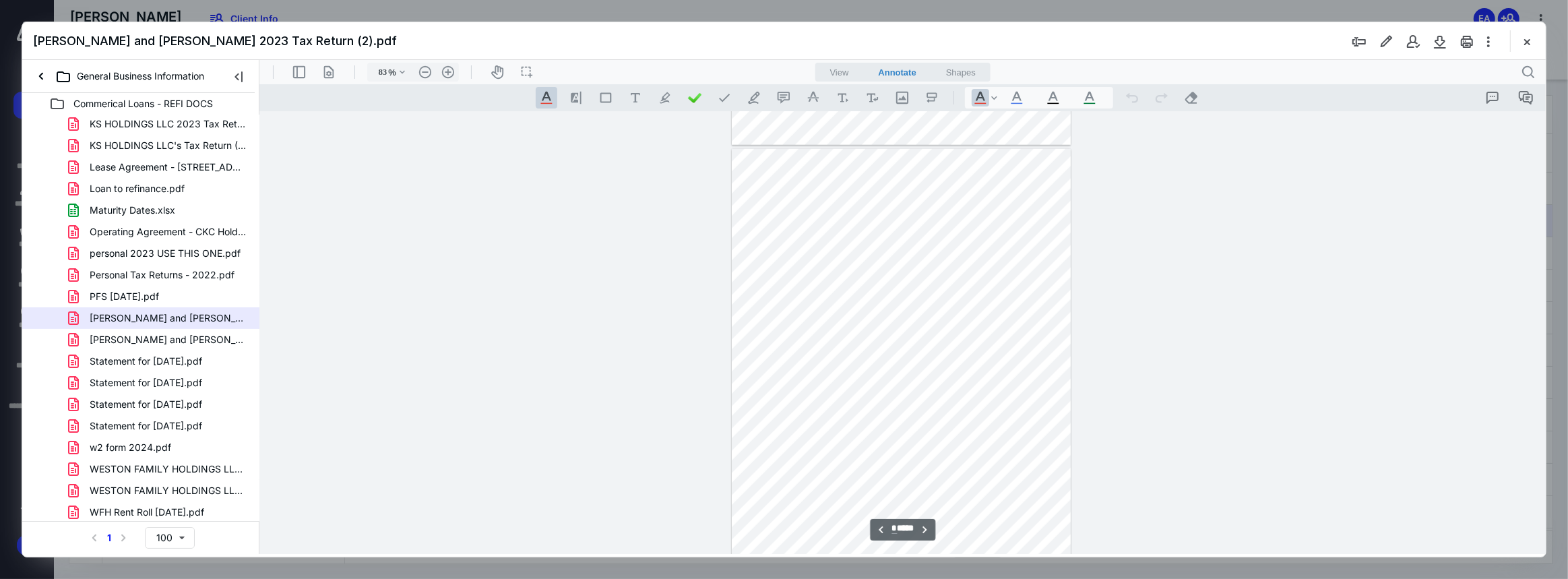 click on "[PERSON_NAME] and [PERSON_NAME] Tax Return (1040) - TaxAct 2024 Professional 1040 - Enterprise Edition_1 (2).pdf" at bounding box center (168, 340) 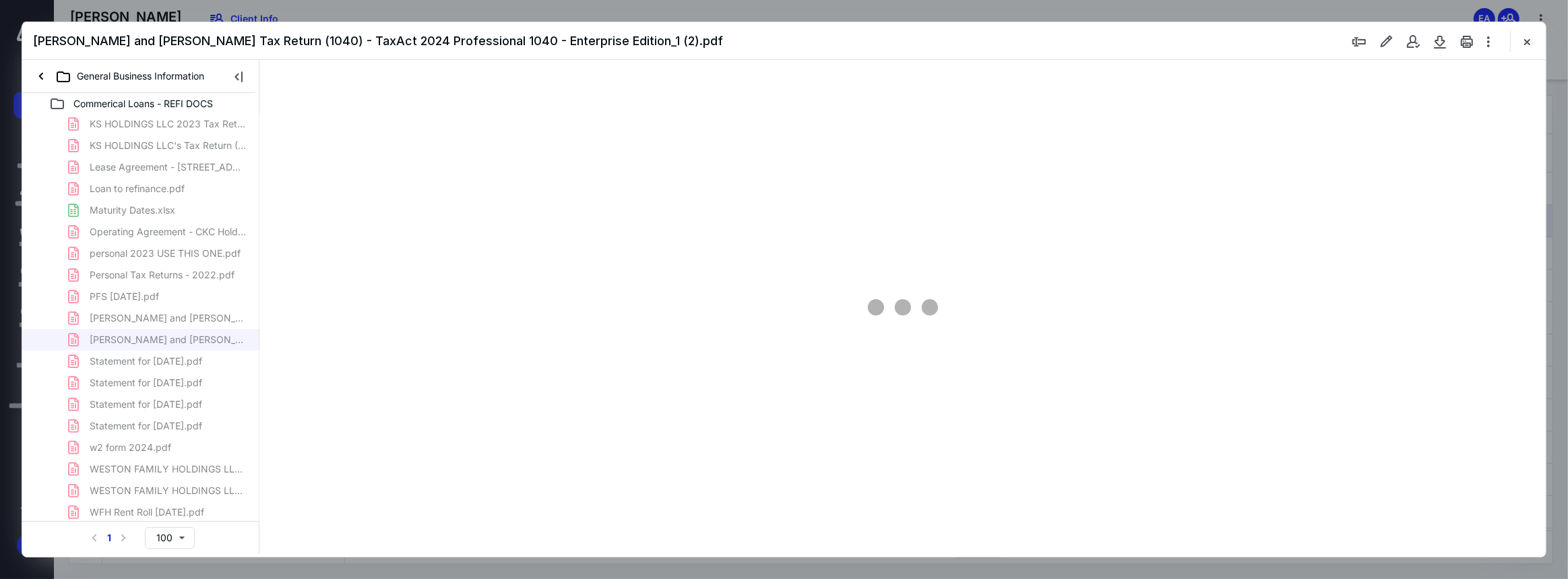type on "83" 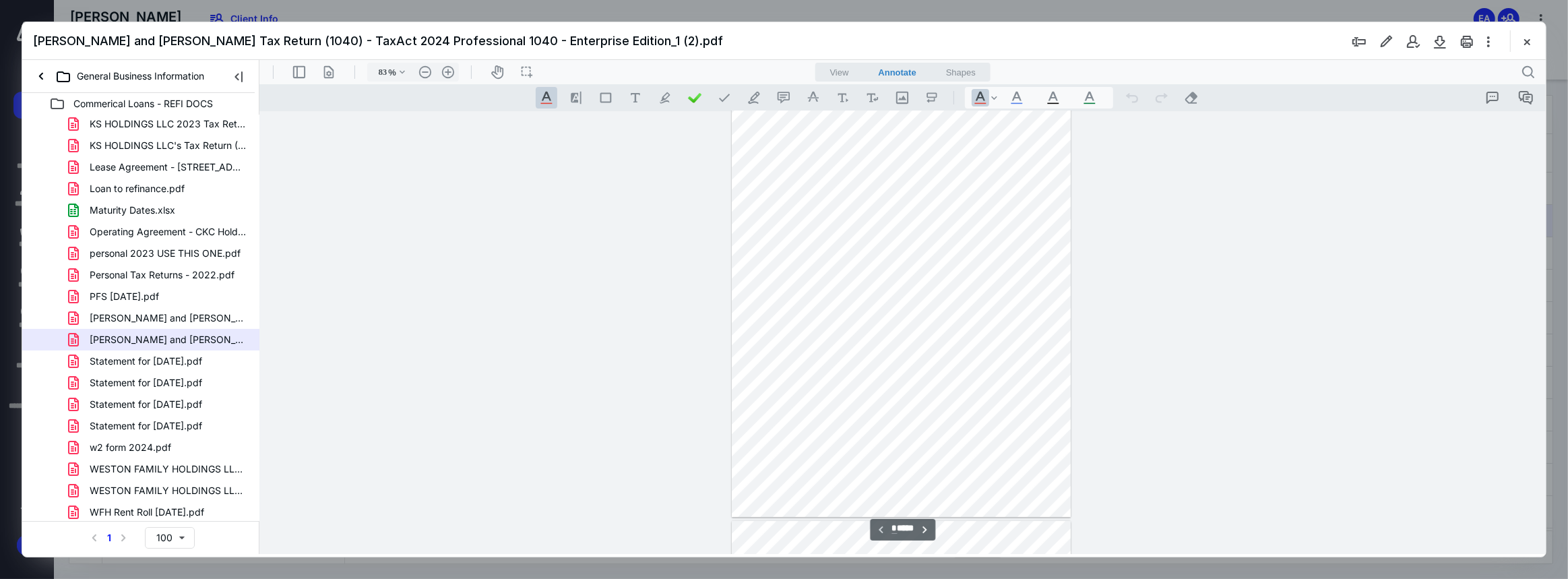 scroll, scrollTop: 0, scrollLeft: 0, axis: both 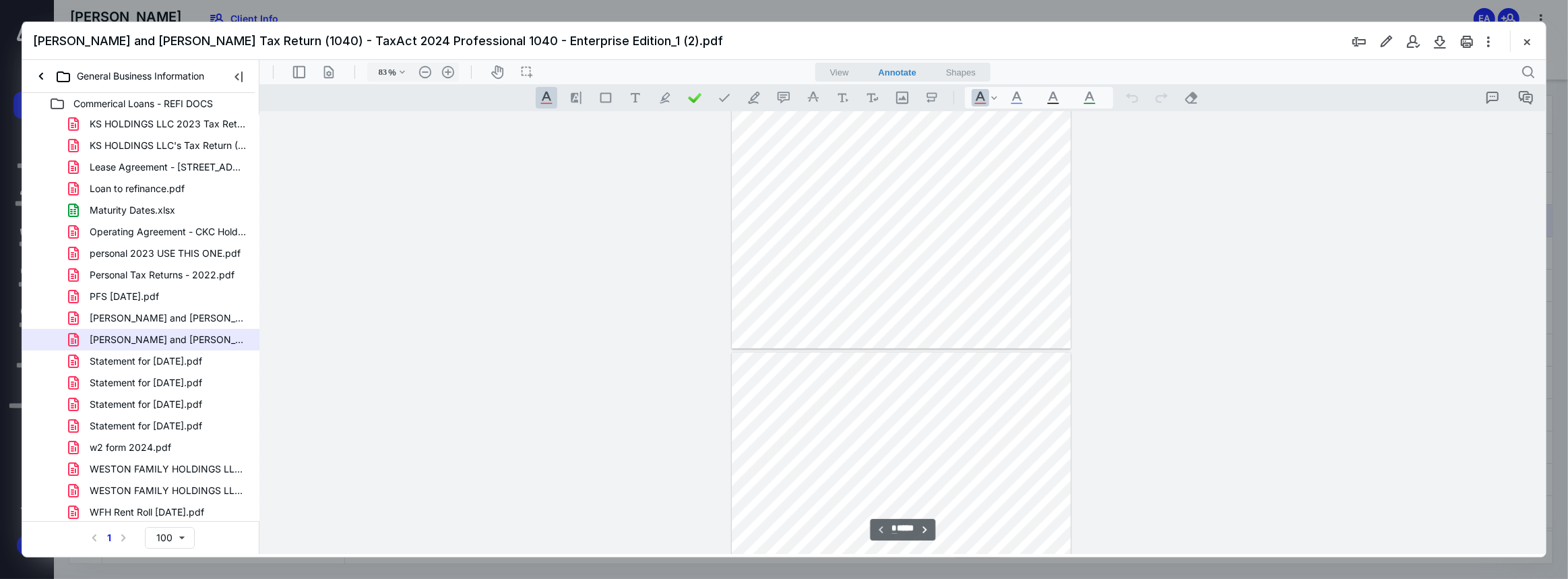 type on "*" 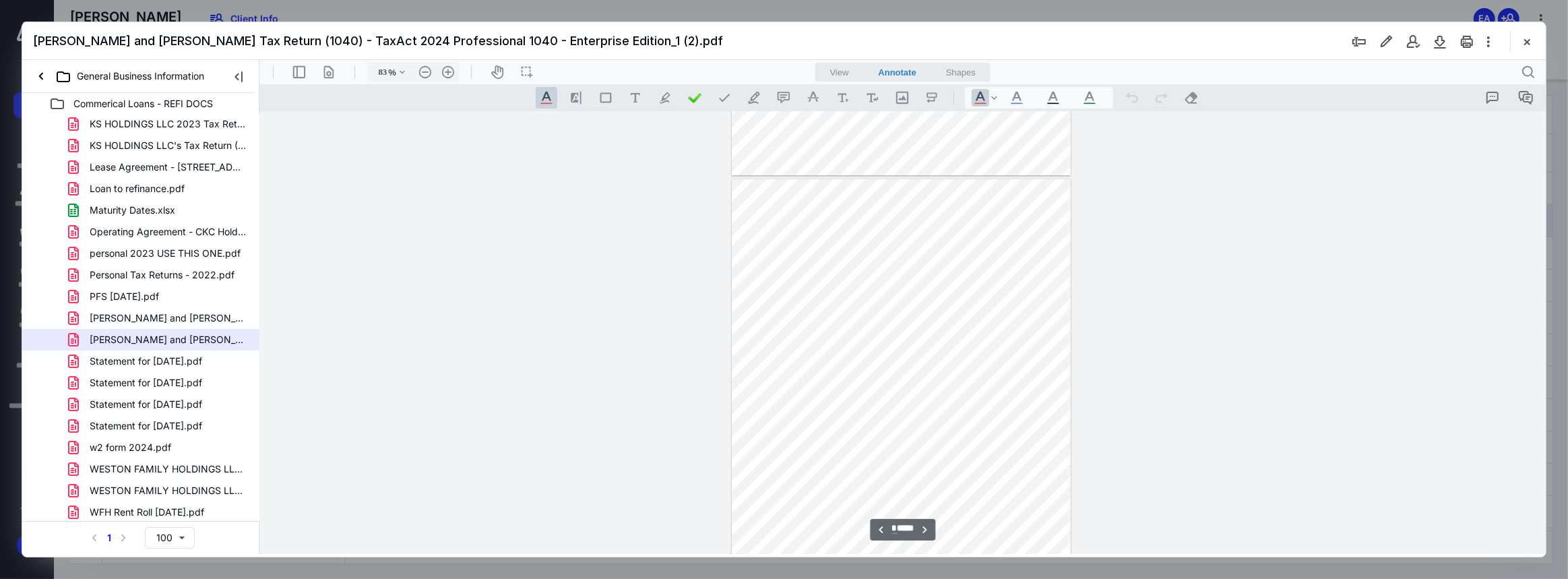scroll, scrollTop: 408, scrollLeft: 0, axis: vertical 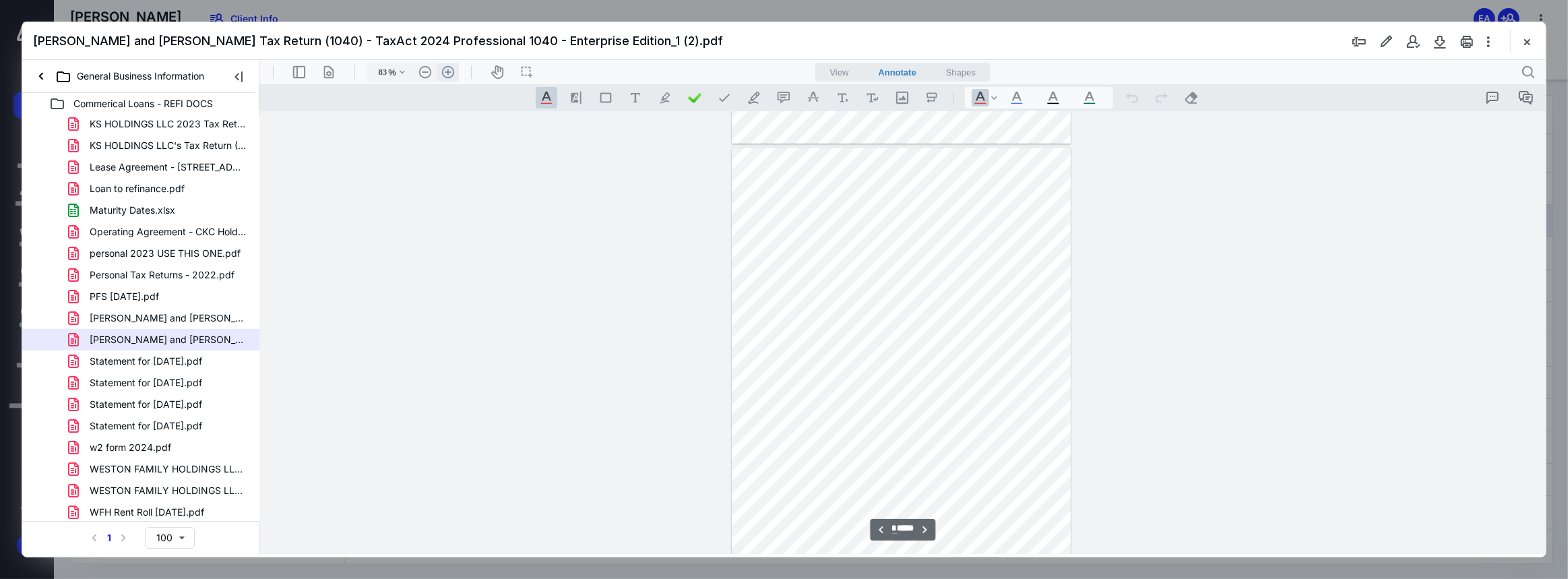 click on ".cls-1{fill:#abb0c4;} icon - header - zoom - in - line" at bounding box center [447, 71] 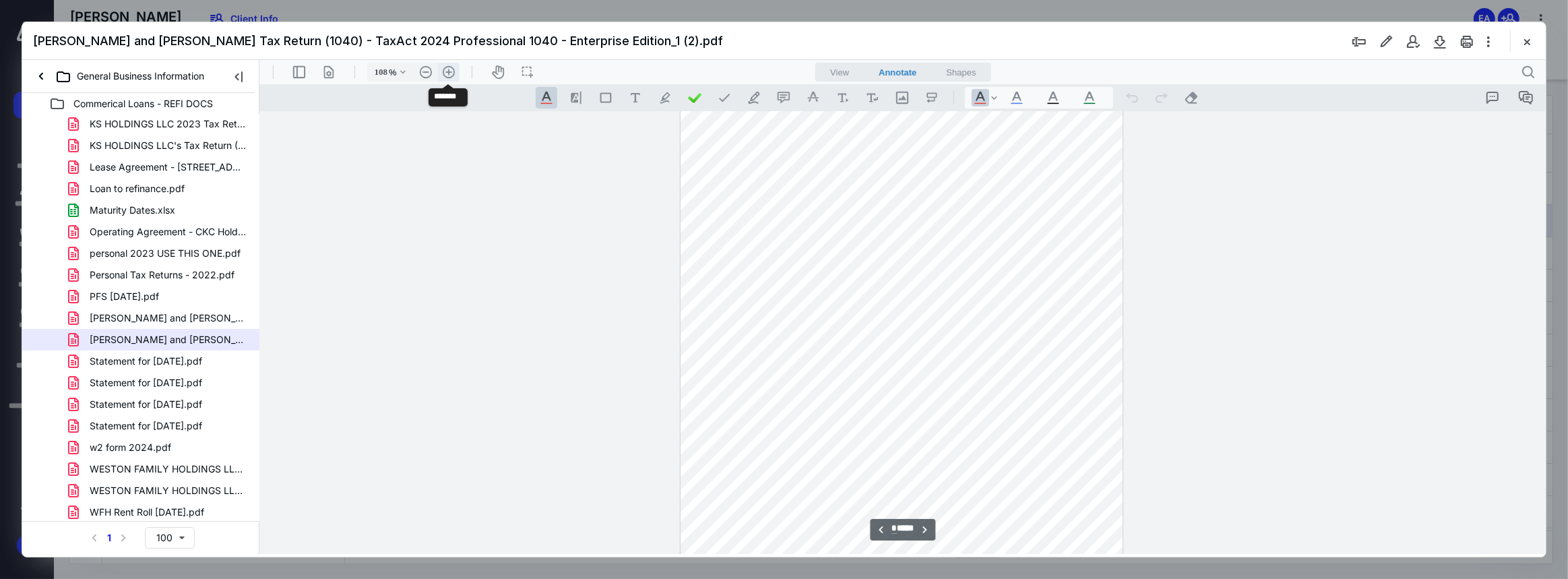 click on ".cls-1{fill:#abb0c4;} icon - header - zoom - in - line" at bounding box center (448, 71) 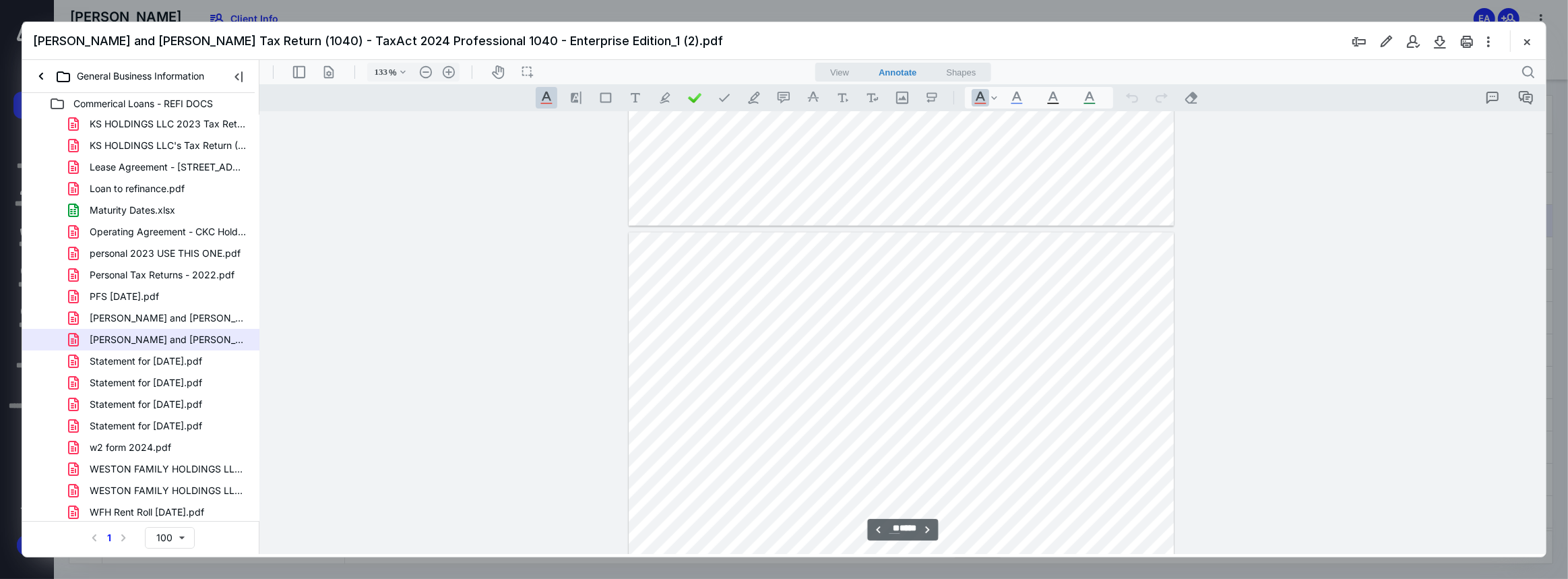 scroll, scrollTop: 13541, scrollLeft: 0, axis: vertical 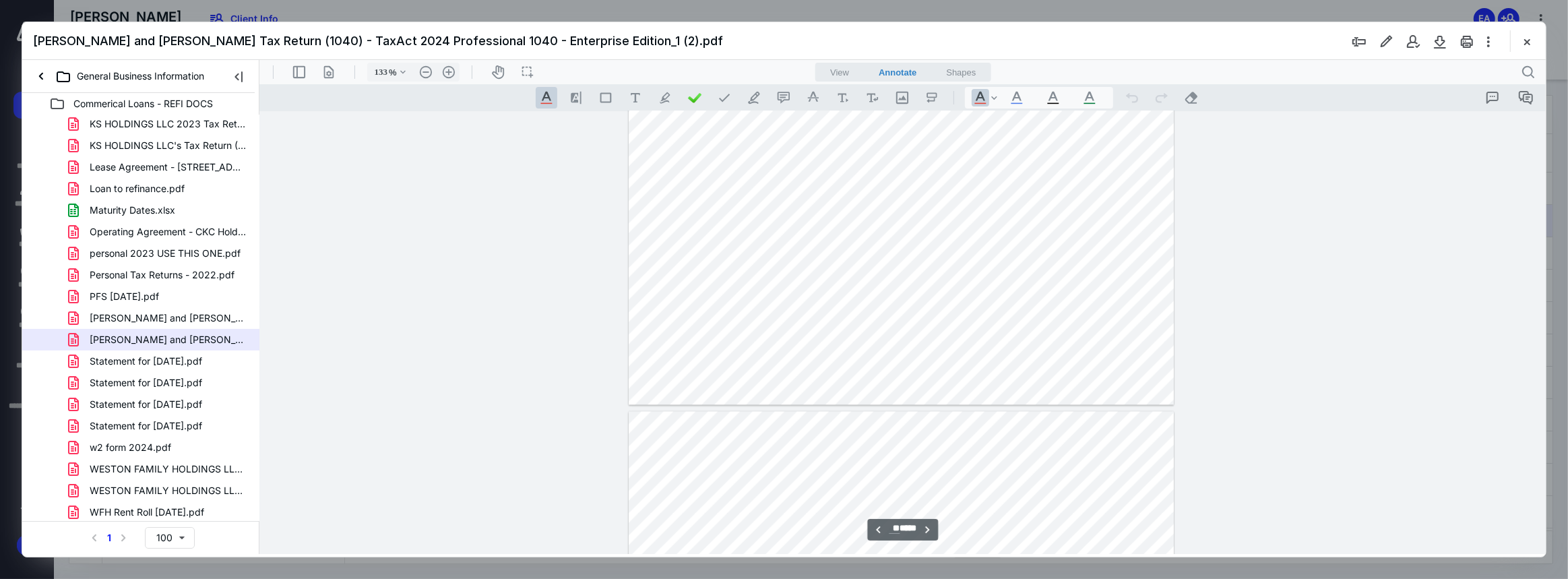 type on "**" 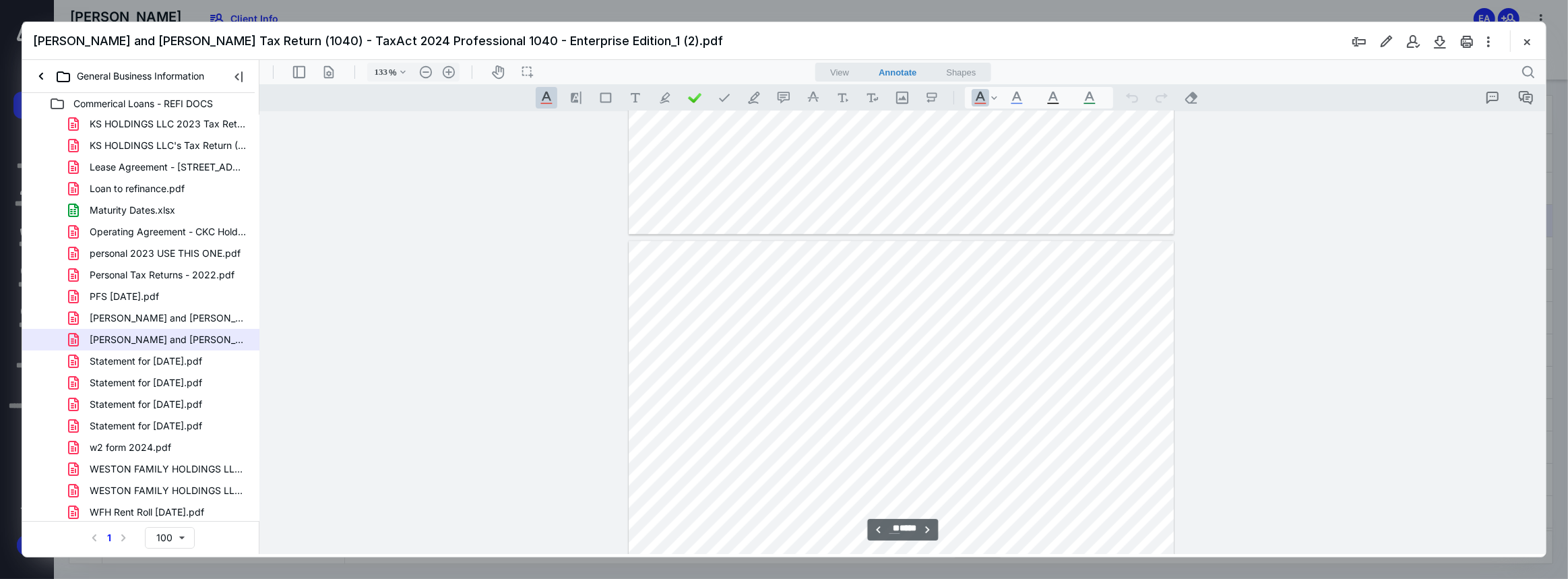 scroll, scrollTop: 14971, scrollLeft: 0, axis: vertical 